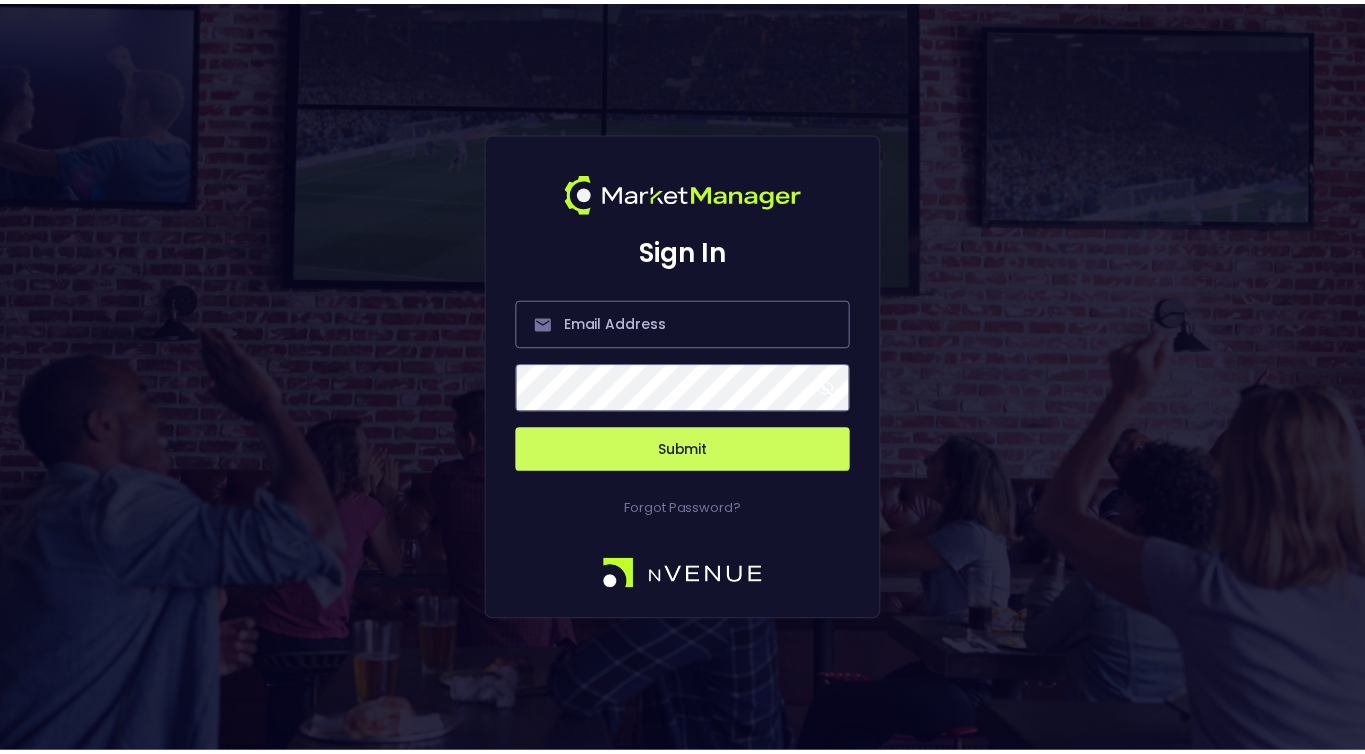 scroll, scrollTop: 0, scrollLeft: 0, axis: both 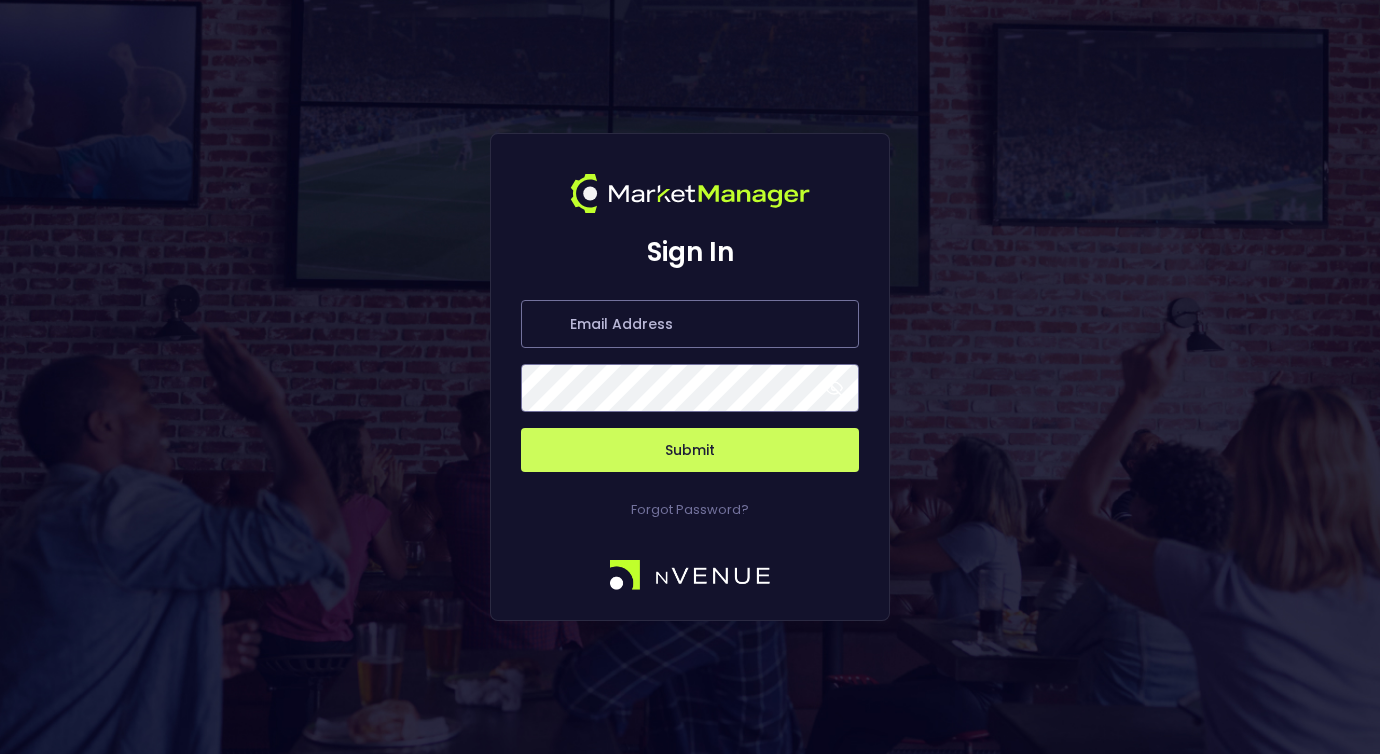 type on "[PERSON_NAME][EMAIL_ADDRESS][DOMAIN_NAME]" 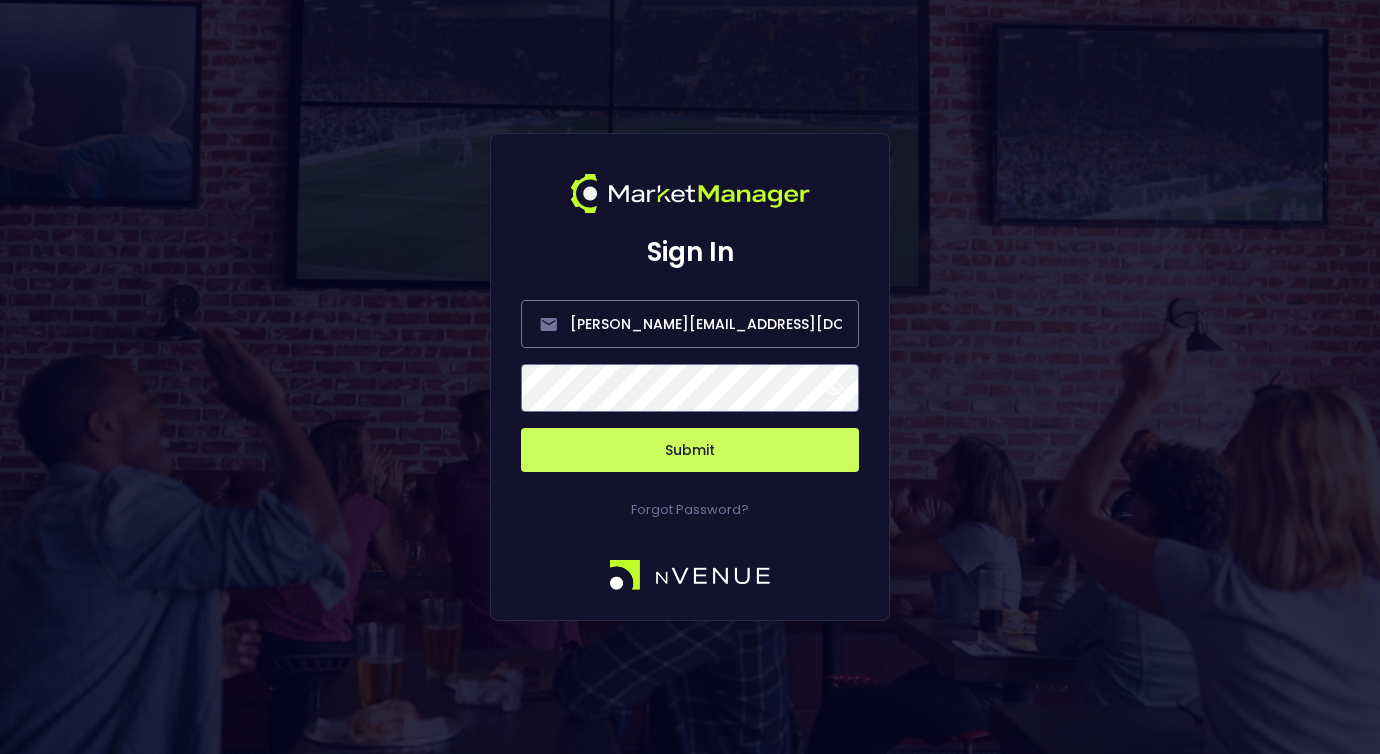 click on "Submit" at bounding box center [690, 450] 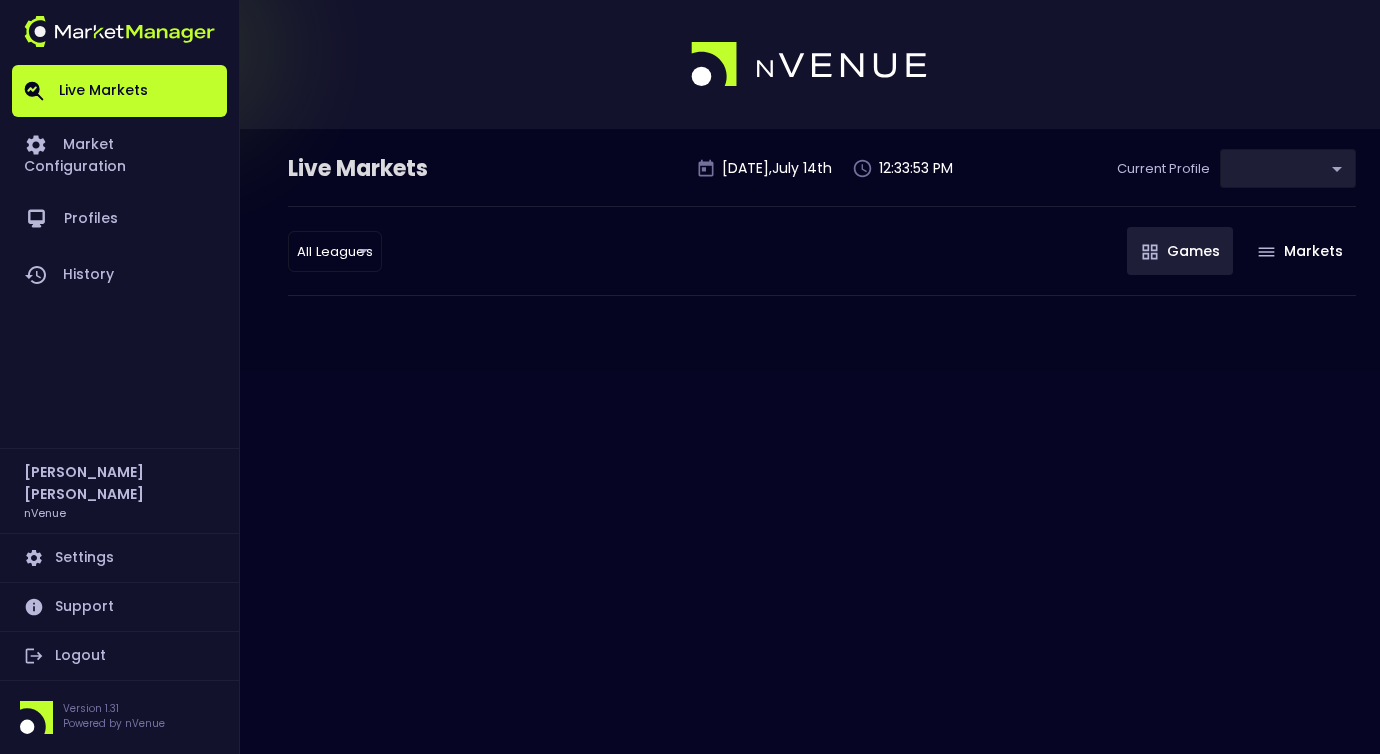 type on "d66ee90f-df8e-430e-a05c-aaf70ad95ad9" 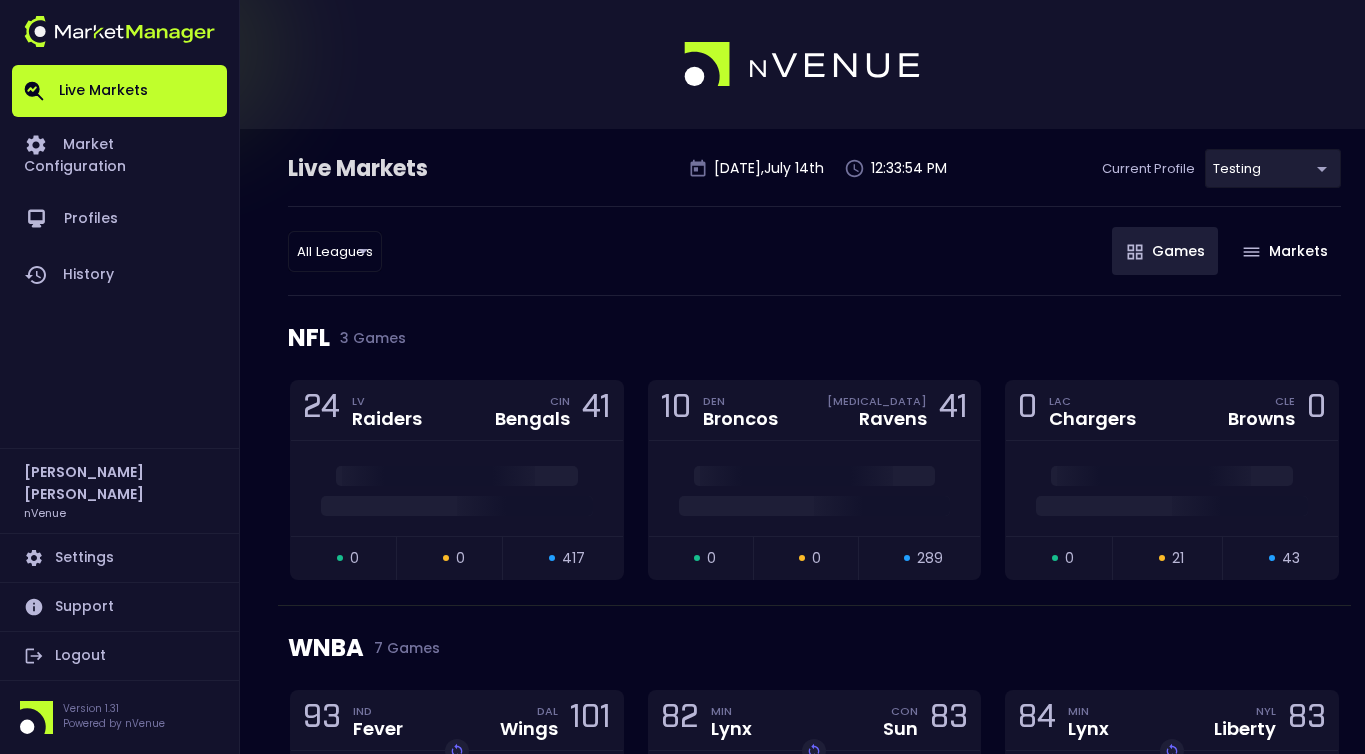 click on "History" at bounding box center (119, 275) 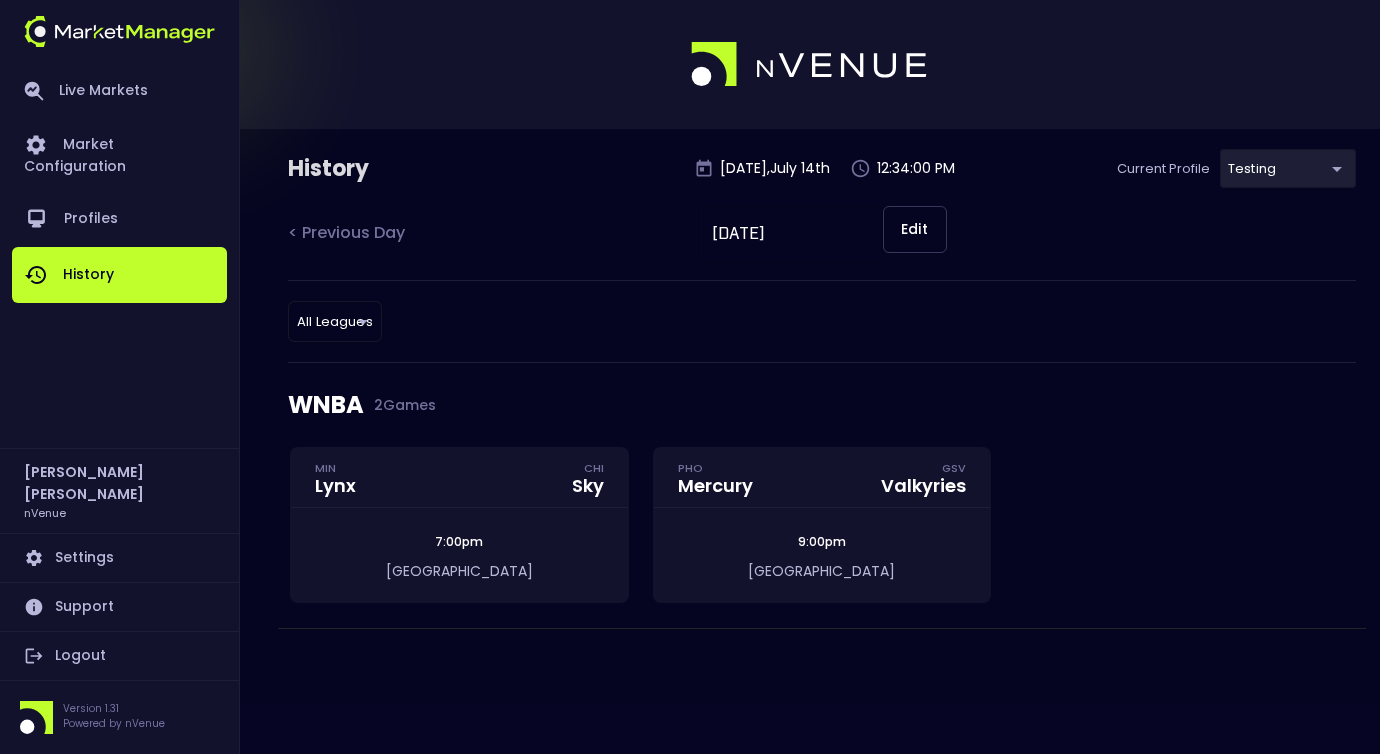 click on "7:00pm" at bounding box center (459, 542) 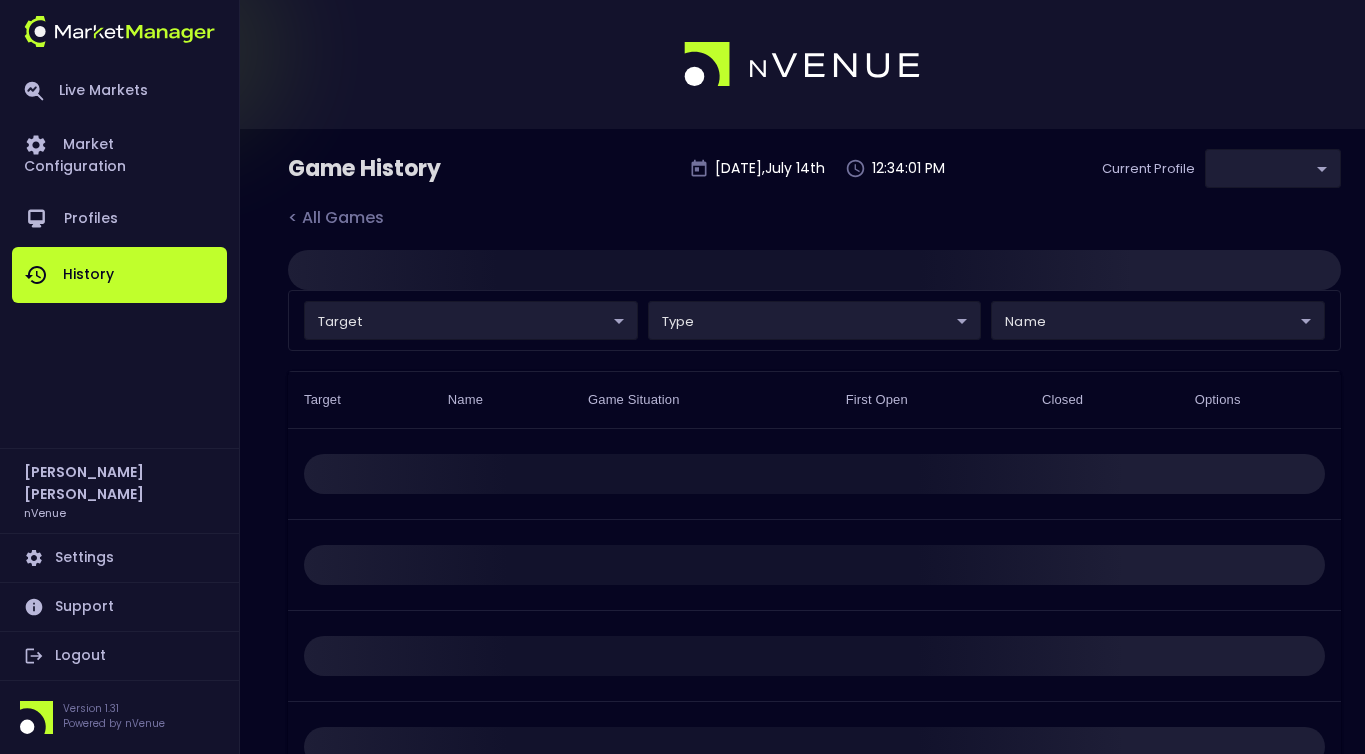 type on "d66ee90f-df8e-430e-a05c-aaf70ad95ad9" 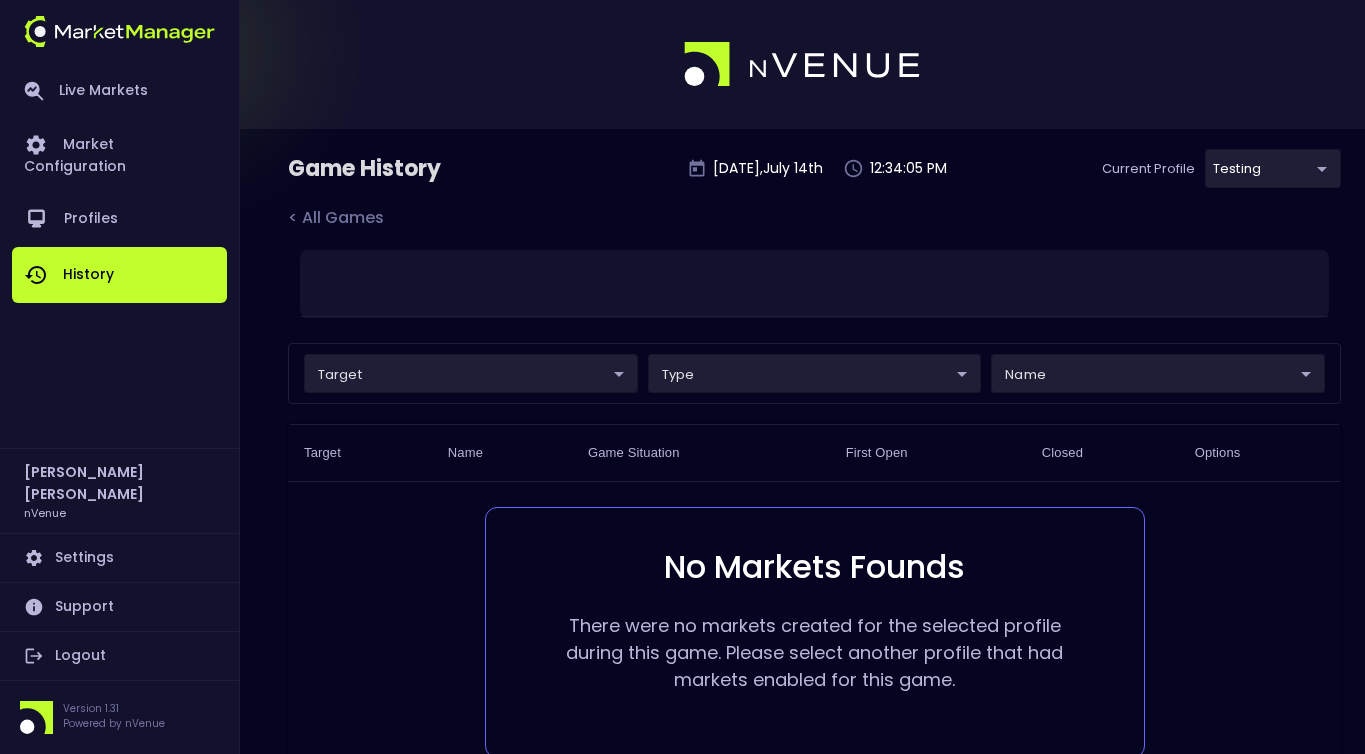 click on "< All Games" at bounding box center (350, 219) 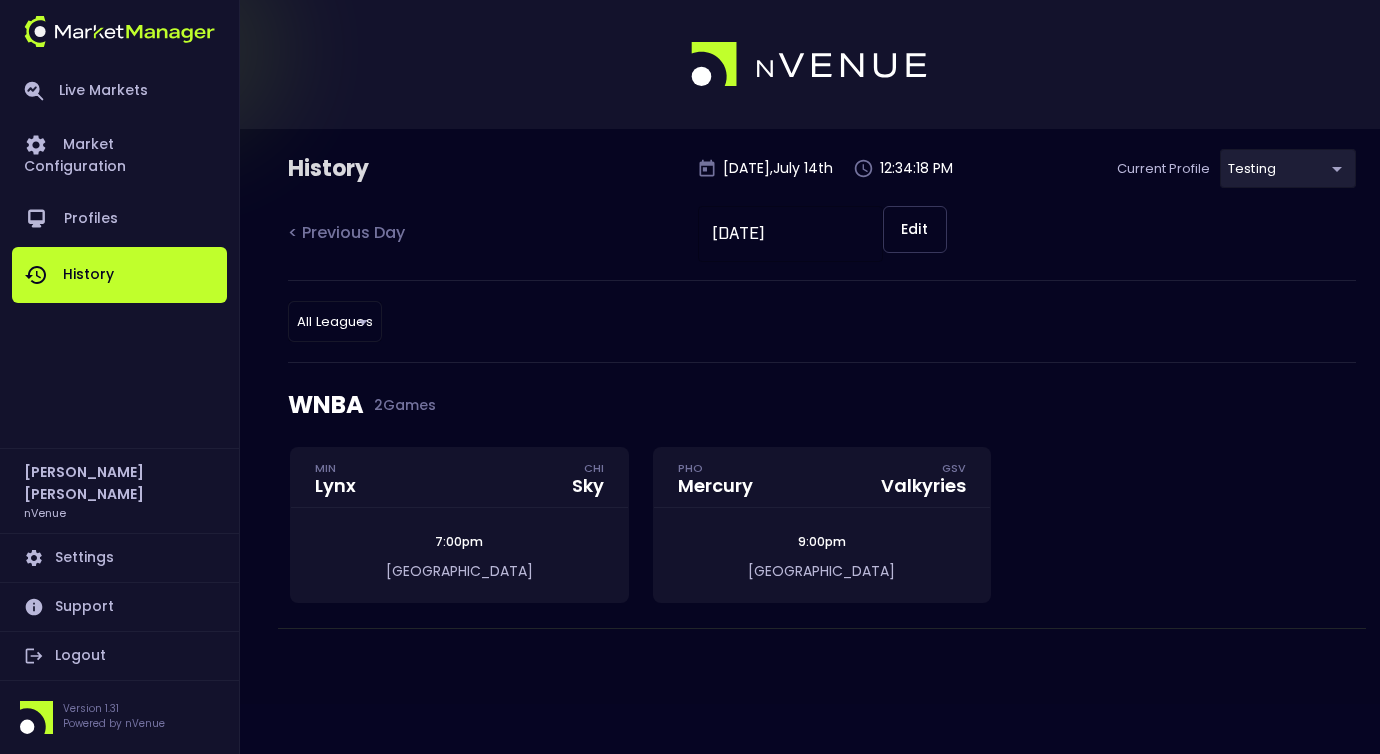 click on "< Previous Day" at bounding box center (350, 234) 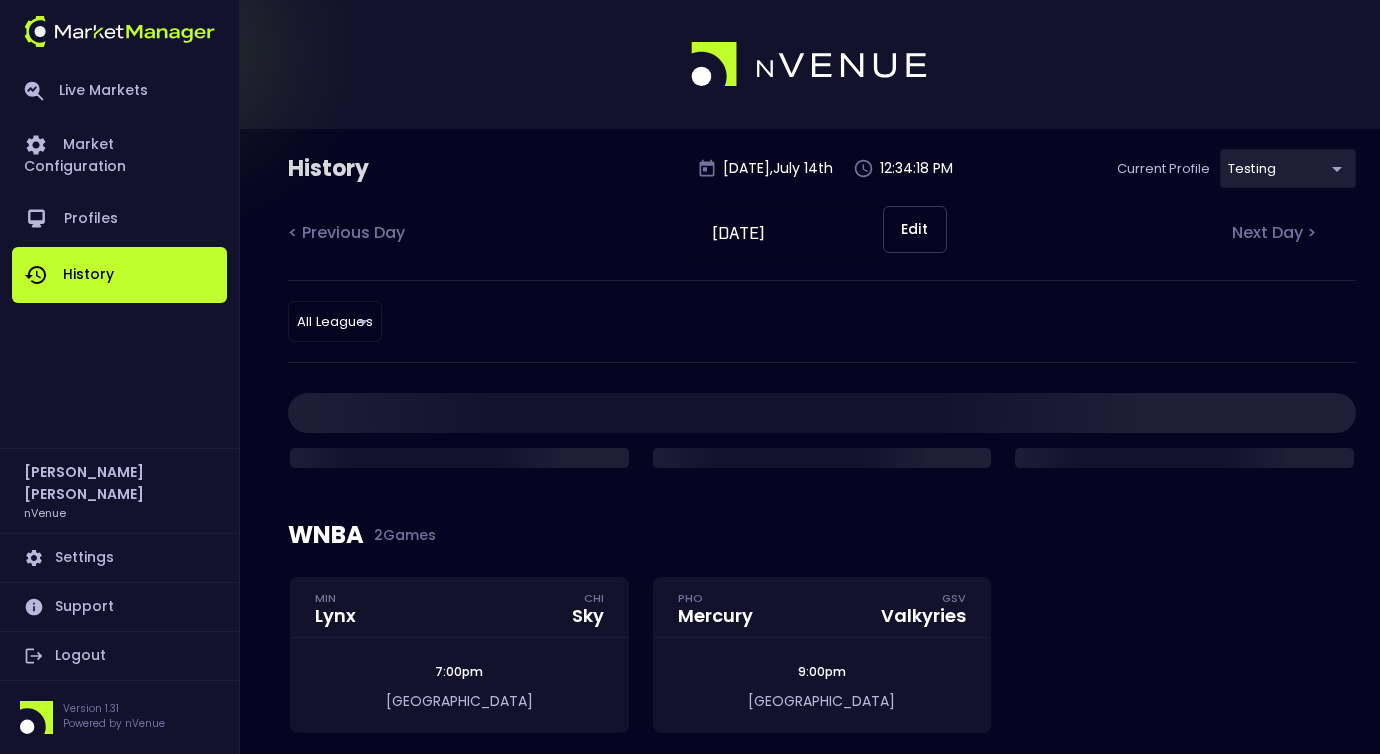 type on "[DATE]" 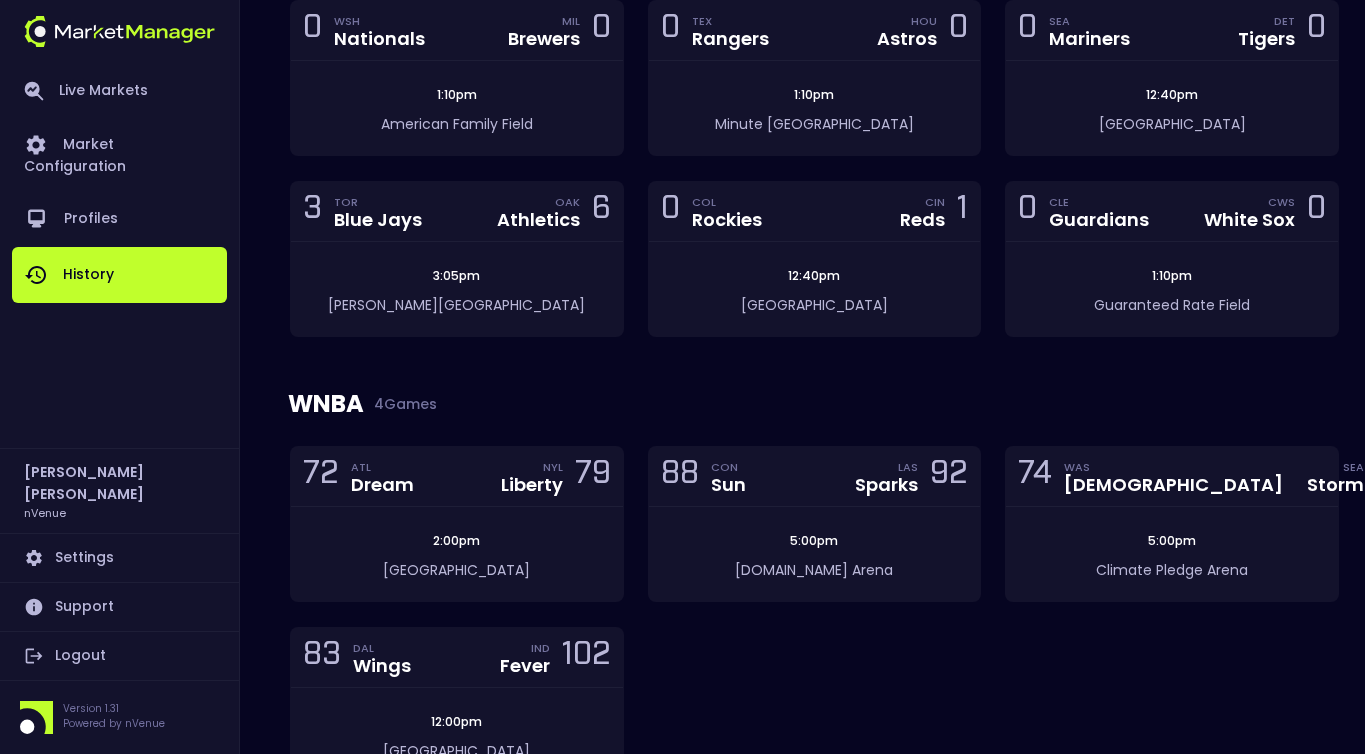 scroll, scrollTop: 1329, scrollLeft: 0, axis: vertical 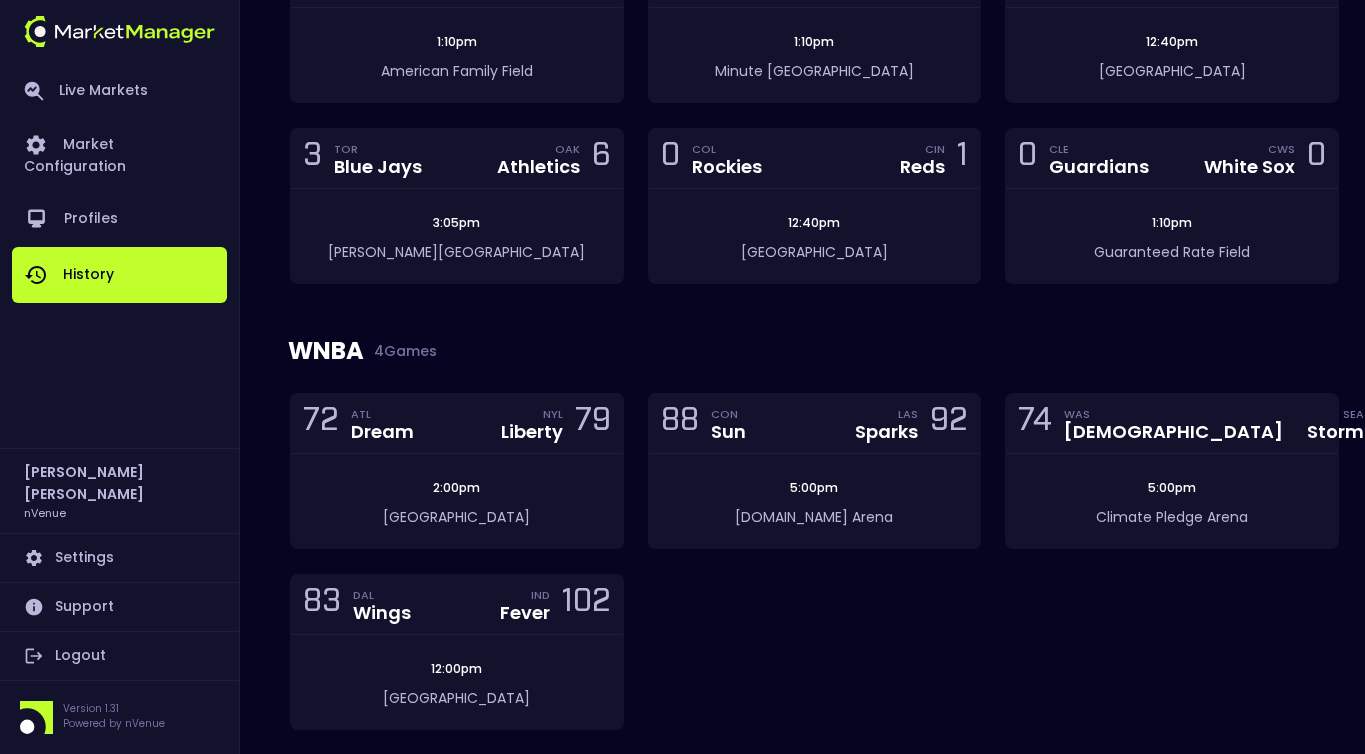 click on "5:00pm" at bounding box center [815, 488] 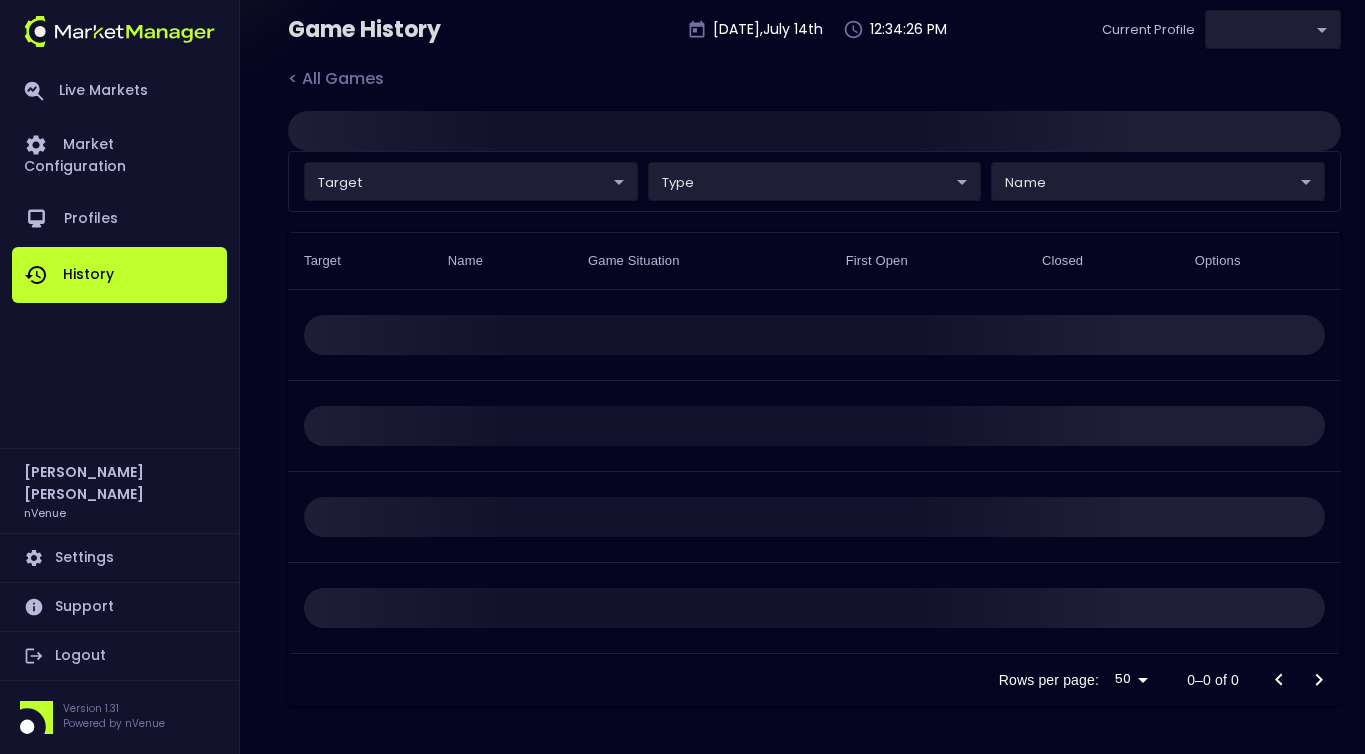 scroll, scrollTop: 1, scrollLeft: 0, axis: vertical 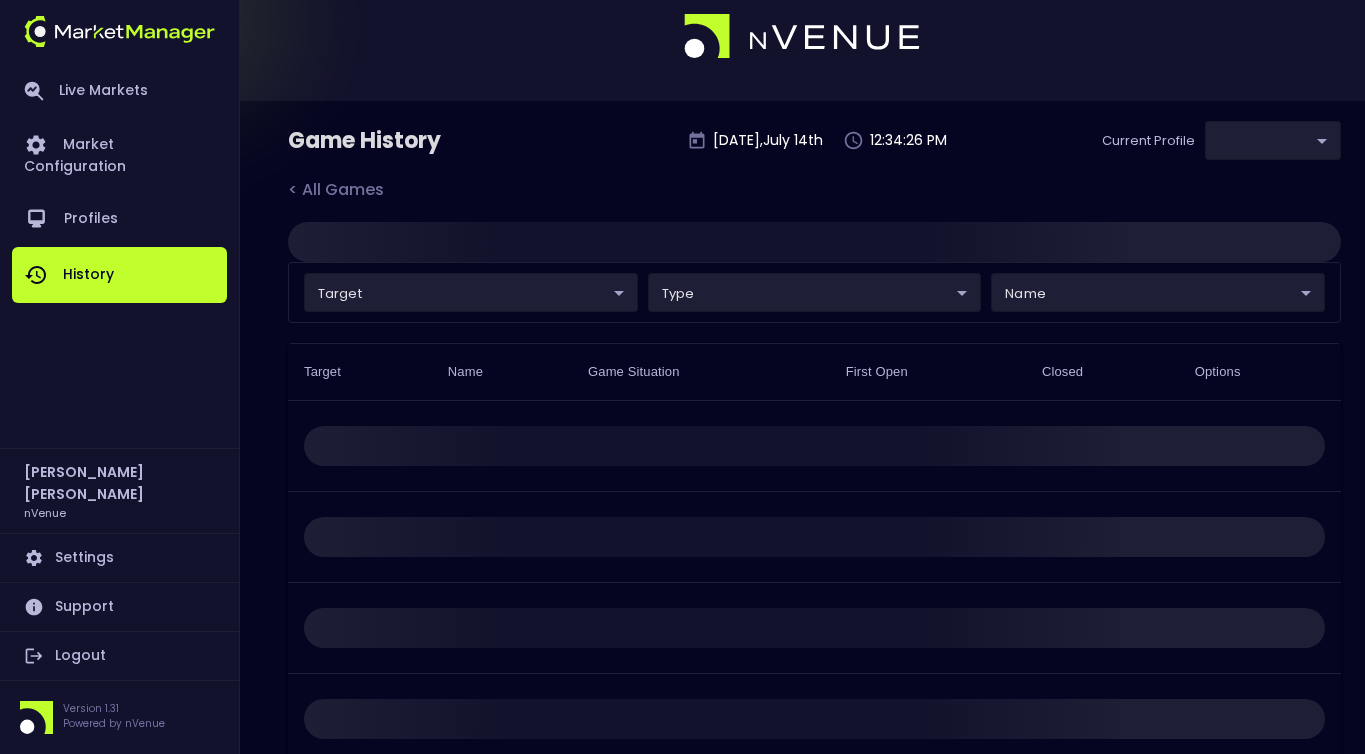 type on "d66ee90f-df8e-430e-a05c-aaf70ad95ad9" 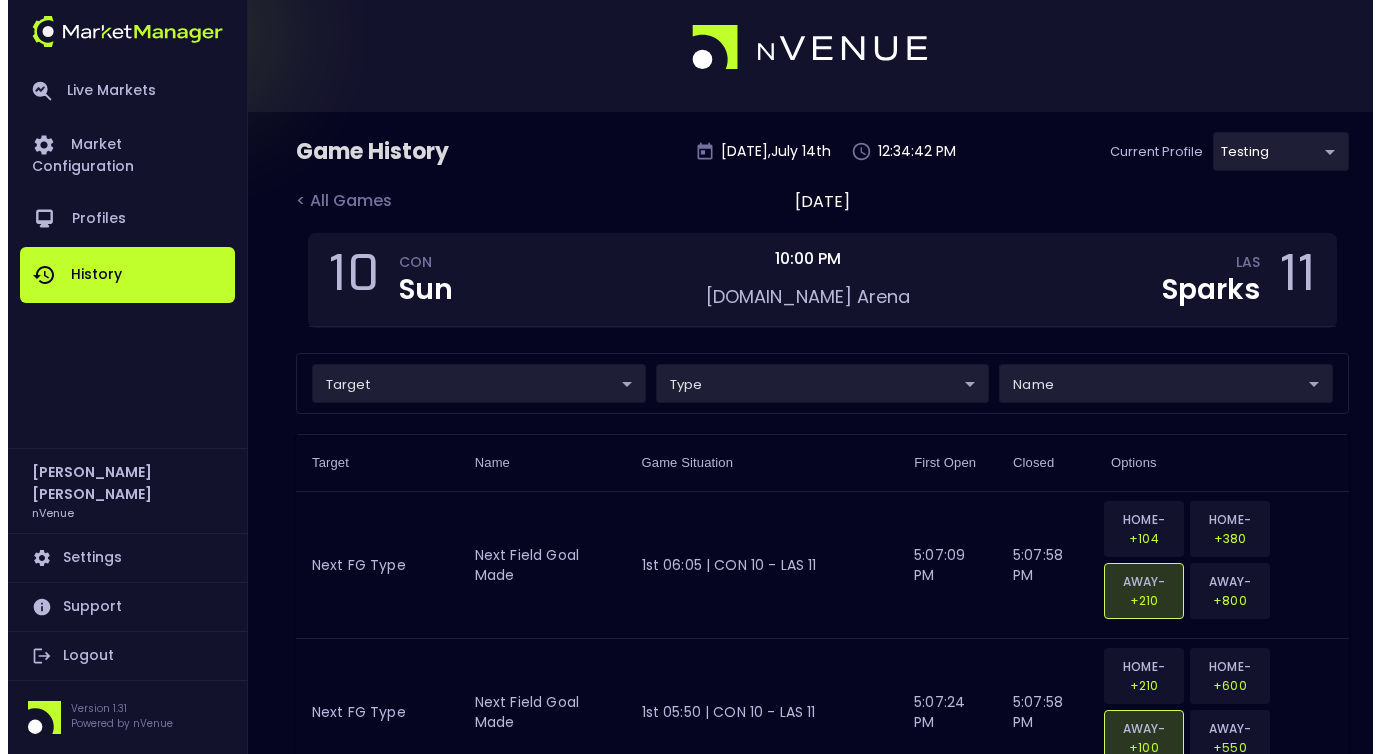 scroll, scrollTop: 0, scrollLeft: 0, axis: both 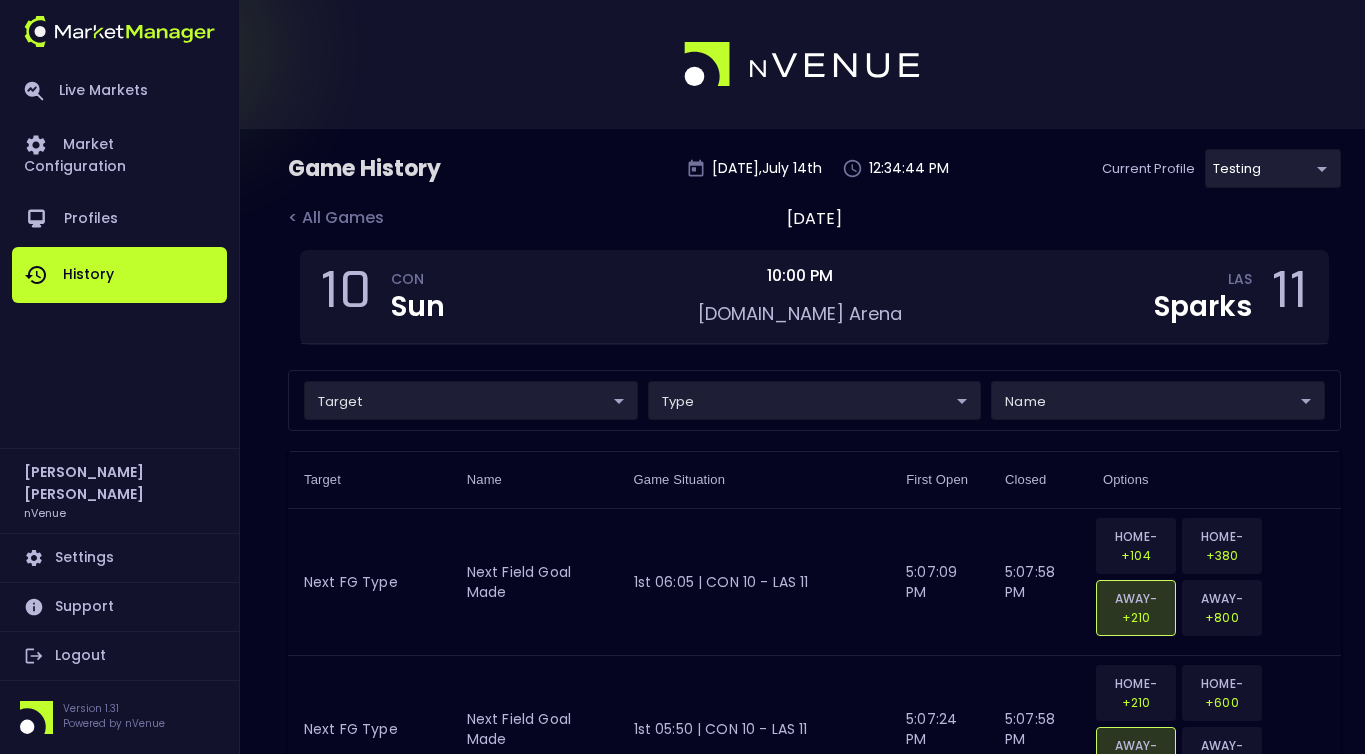 click on "Live Markets Market Configuration Profiles History [PERSON_NAME] nVenue Settings Support Logout   Version 1.31  Powered by nVenue Game History [DATE] 12:34:44 PM Current Profile testing d66ee90f-df8e-430e-a05c-aaf70ad95ad9 Select < All Games [DATE] 10 CON Sun 10:00 PM [DOMAIN_NAME] Arena LAS Sparks 11 target ​ ​ type ​ ​ name ​ ​ Target Name Game Situation First Open Closed Options Next FG Type Next Field Goal Made 1st 06:05 | CON 10 - LAS 11  5:07:09 PM 5:07:58 PM HOME-2PT +104 HOME-3PT +380 AWAY-2PT +210 AWAY-3PT +800 Next FG Type Next Field Goal Made 1st 05:50 | CON 10 - LAS 11  5:07:24 PM 5:07:58 PM HOME-2PT +210 HOME-3PT +600 AWAY-2PT +100 AWAY-3PT +550 Next FG Type Next Field Goal Made 1st 05:38 | CON 12 - LAS 11  5:07:36 PM 5:08:38 PM HOME-2PT +104 HOME-3PT +375 AWAY-2PT +215 AWAY-3PT +800 Next FG Type Next Field Goal Made 1st 05:20 | CON 12 - LAS 14  5:07:55 PM 5:08:48 PM HOME-2PT +210 HOME-3PT +600 AWAY-2PT +100 AWAY-3PT +550 Race to 15 Race to 15 - team 50" at bounding box center [682, 2925] 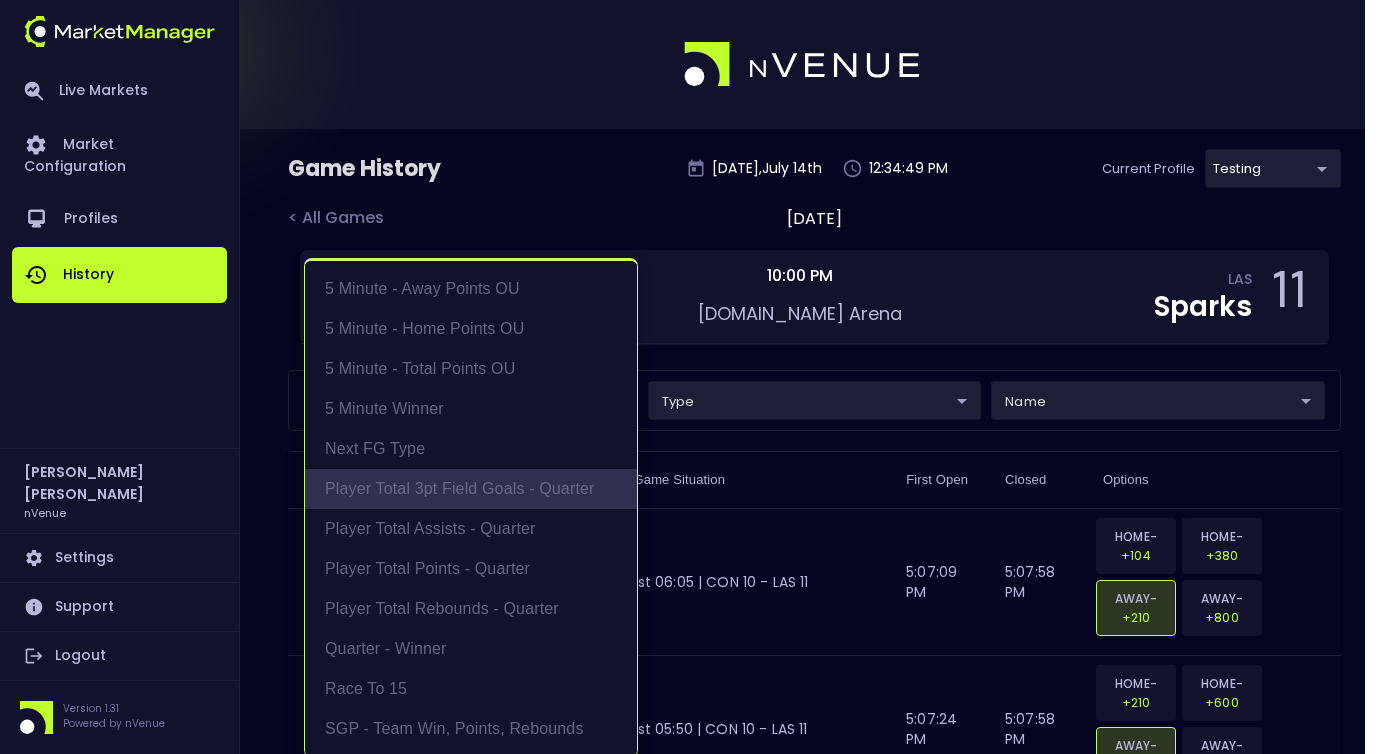 click on "Player Total 3pt Field Goals - Quarter" at bounding box center [471, 489] 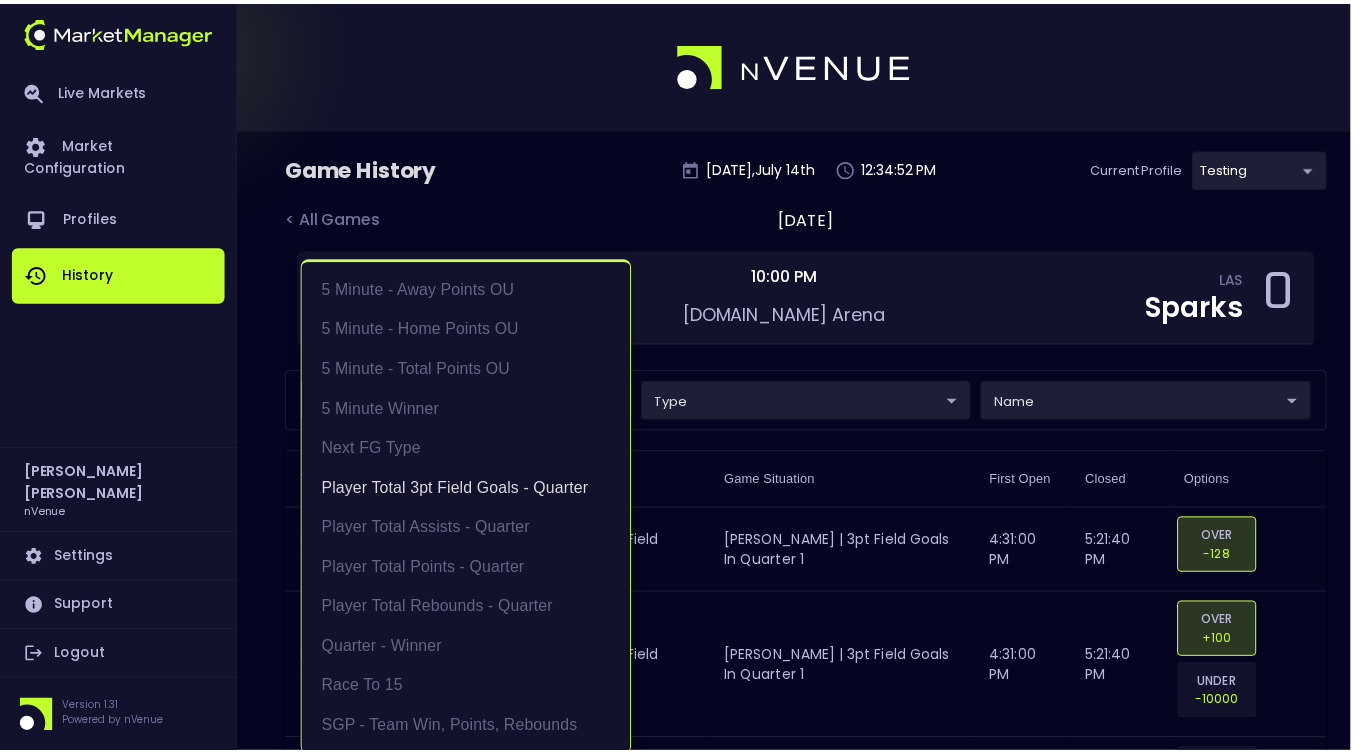 scroll, scrollTop: 3, scrollLeft: 0, axis: vertical 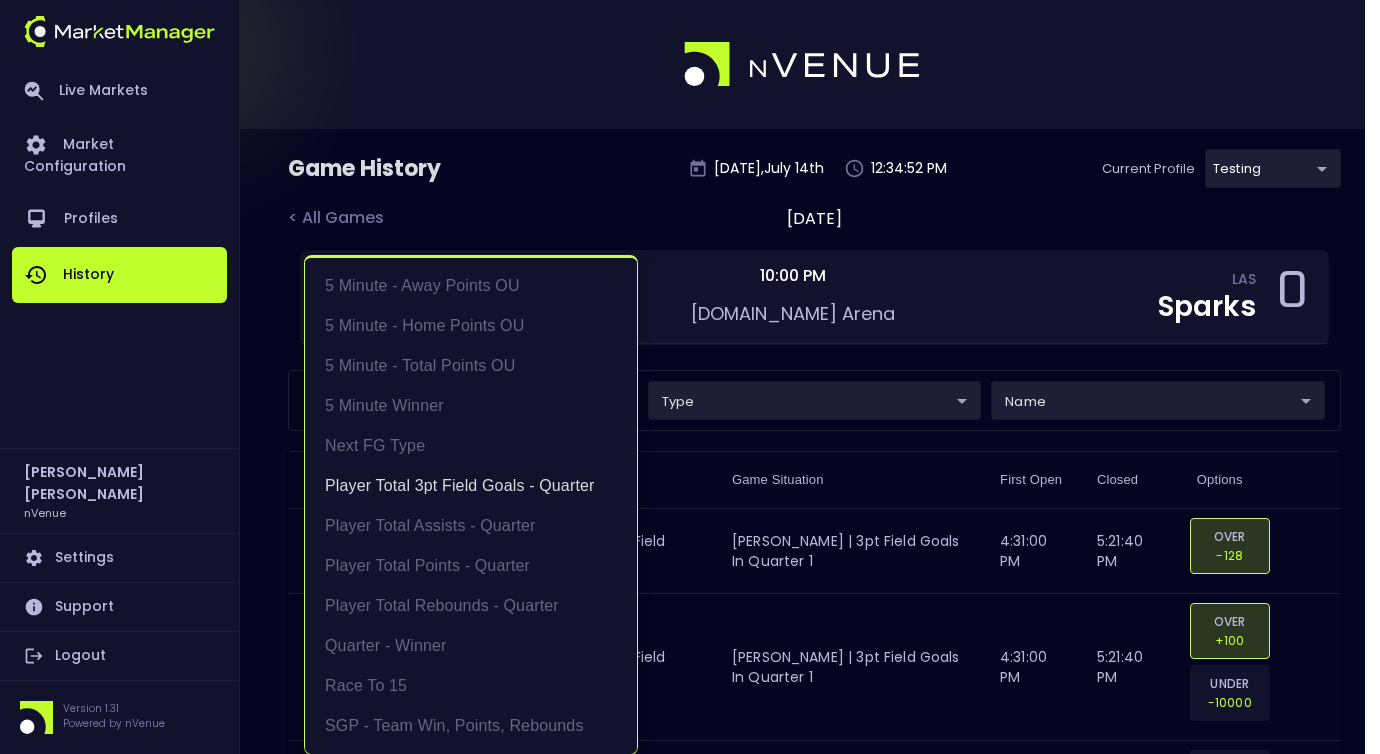 click at bounding box center [690, 377] 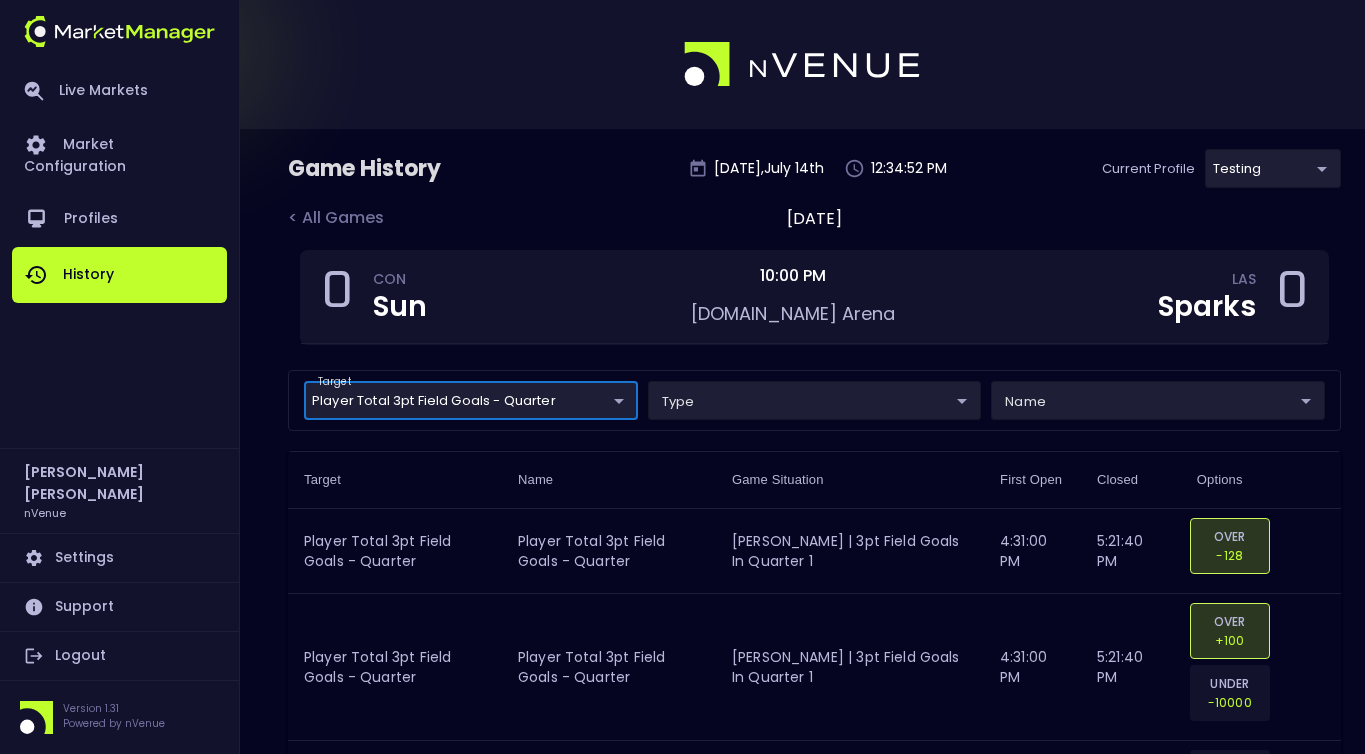 scroll, scrollTop: 0, scrollLeft: 0, axis: both 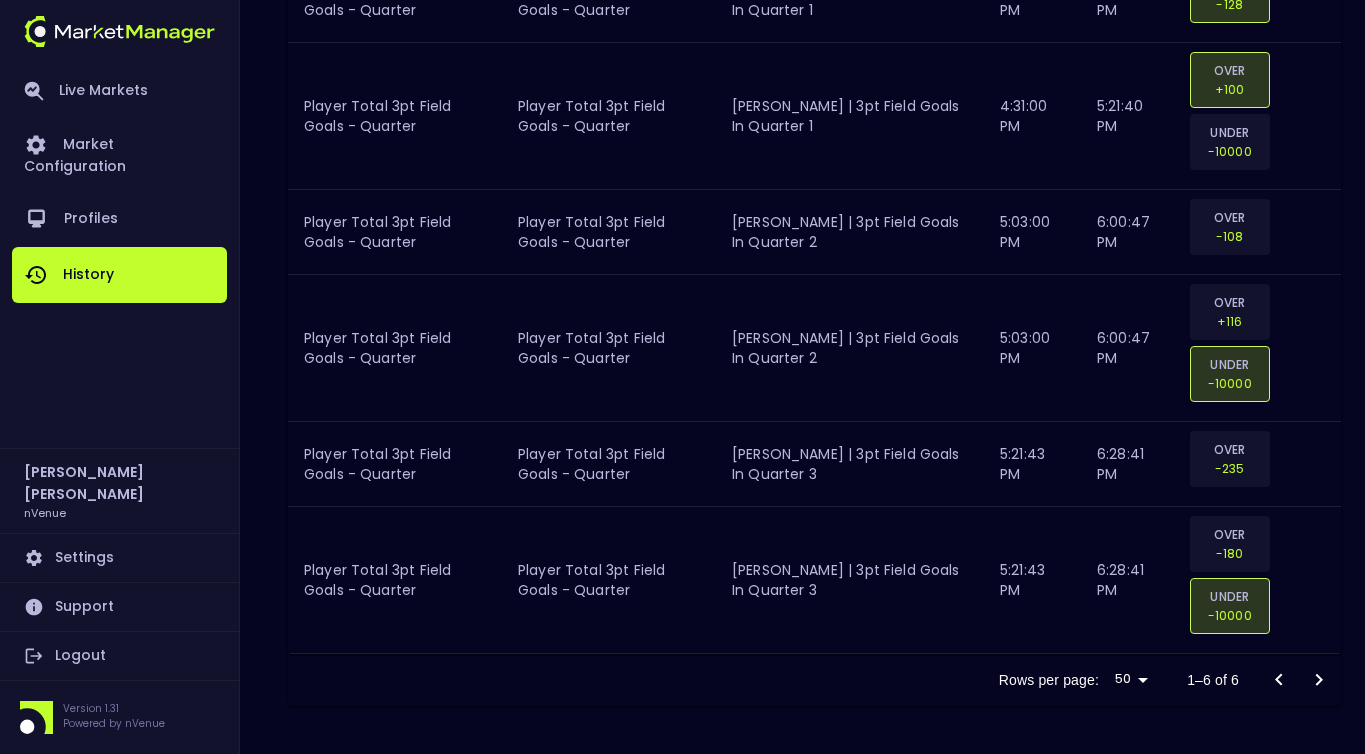 click at bounding box center (1299, 680) 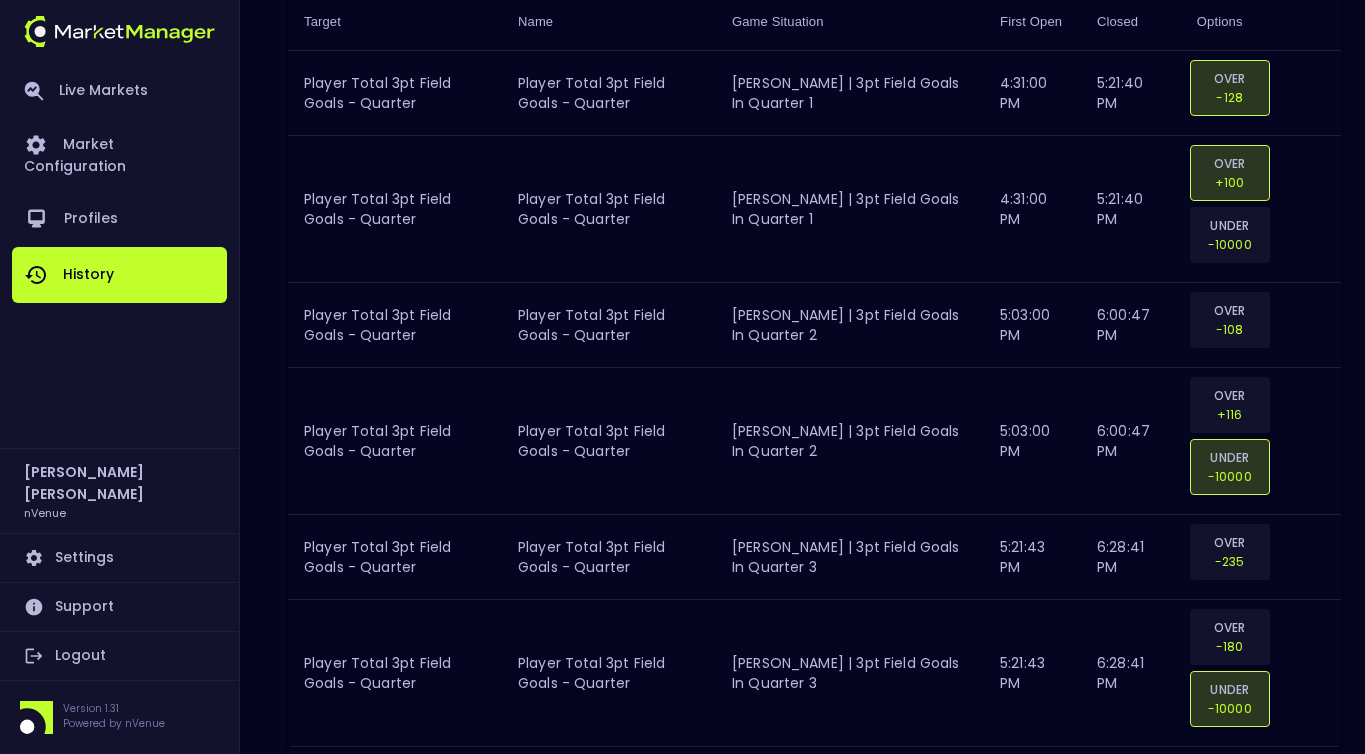 scroll, scrollTop: 551, scrollLeft: 0, axis: vertical 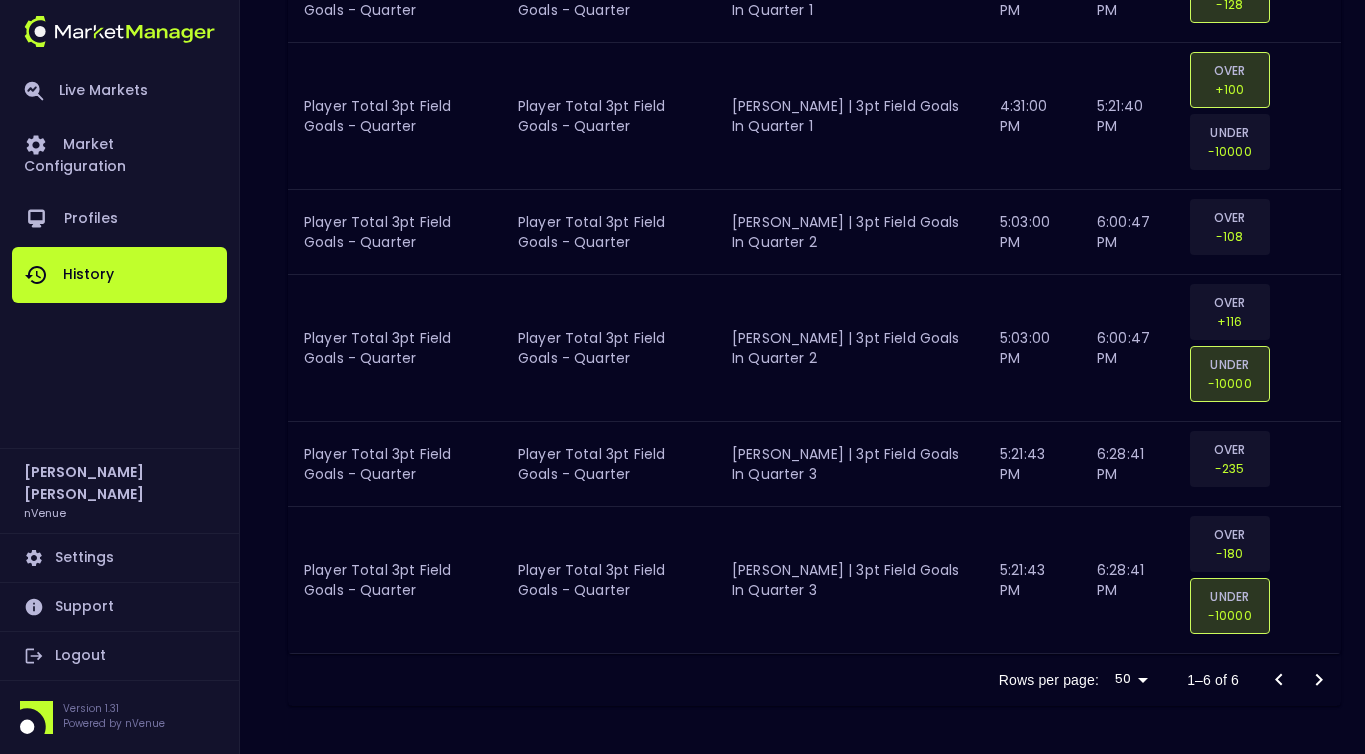 click on "[PERSON_NAME] | 3pt Field Goals in Quarter 3" at bounding box center [850, 580] 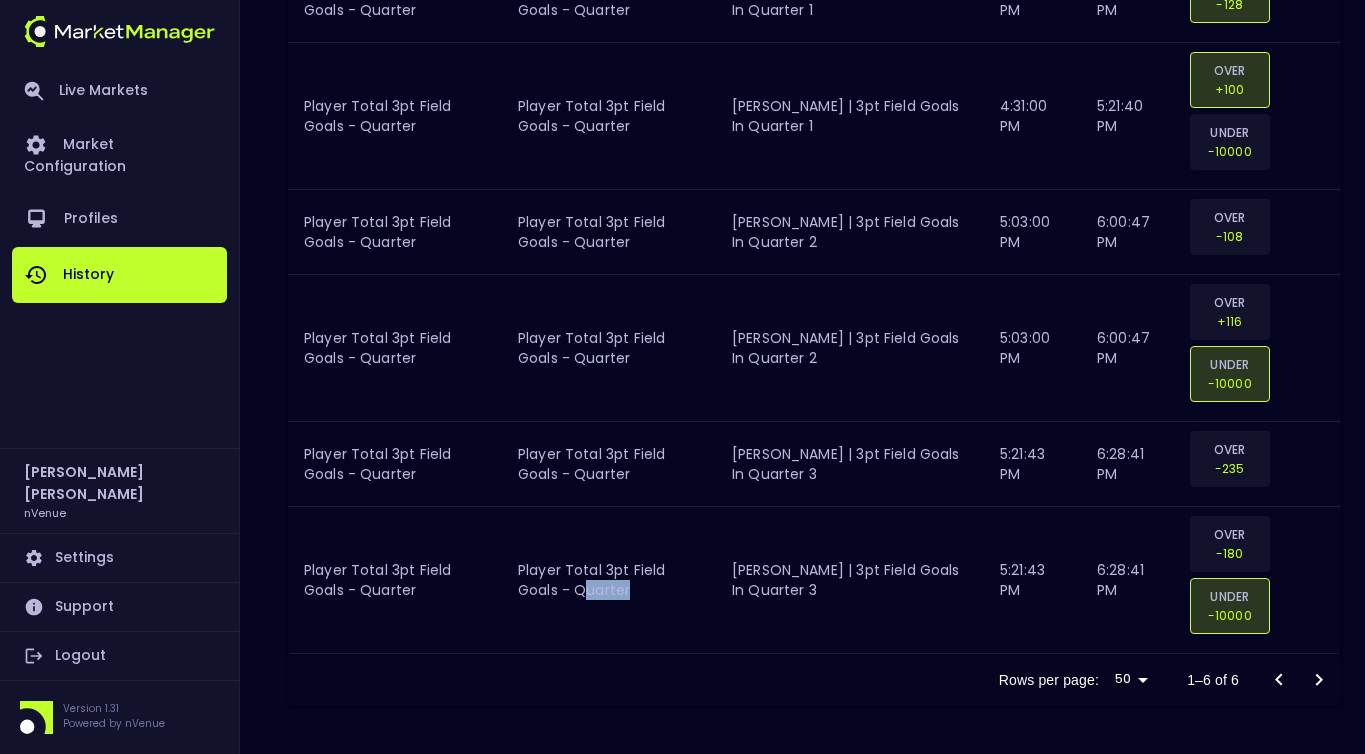 drag, startPoint x: 551, startPoint y: 584, endPoint x: 599, endPoint y: 599, distance: 50.289165 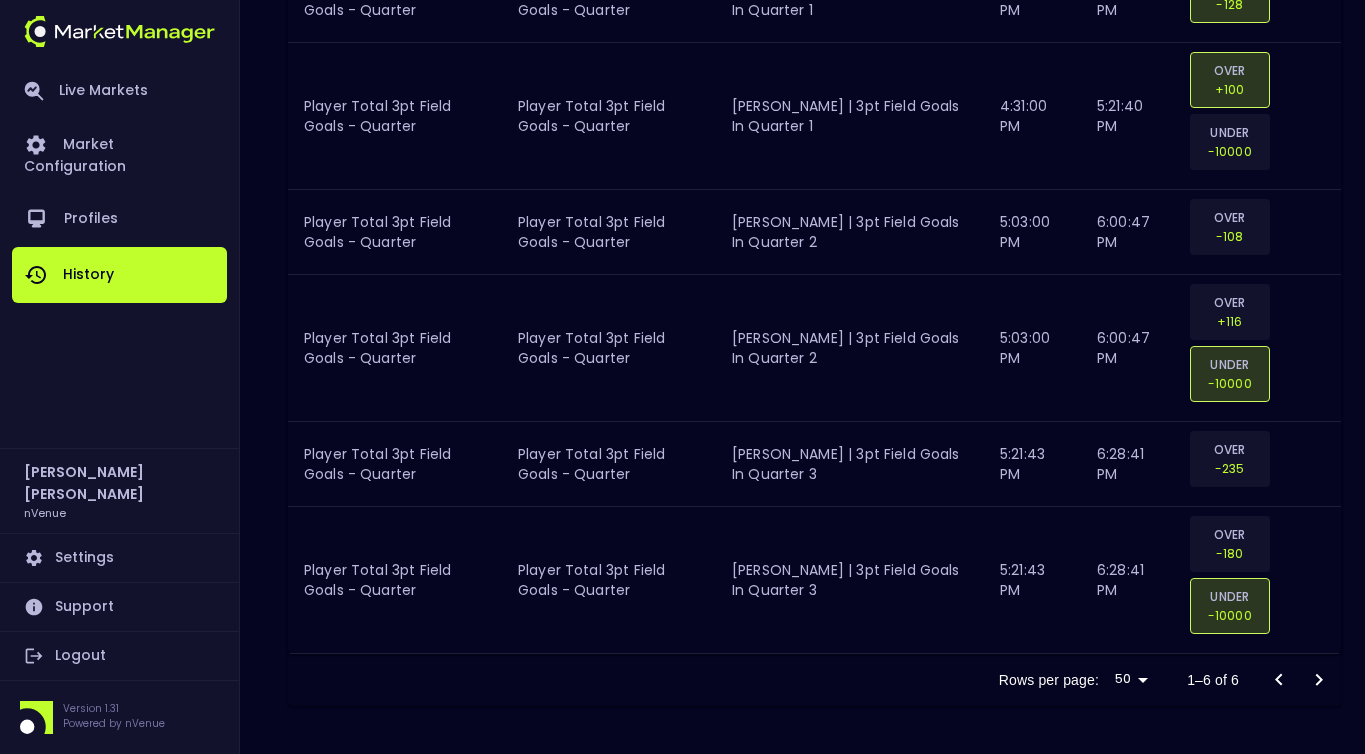 click on "Rows per page: 50 50 1–6 of 6" at bounding box center [814, 680] 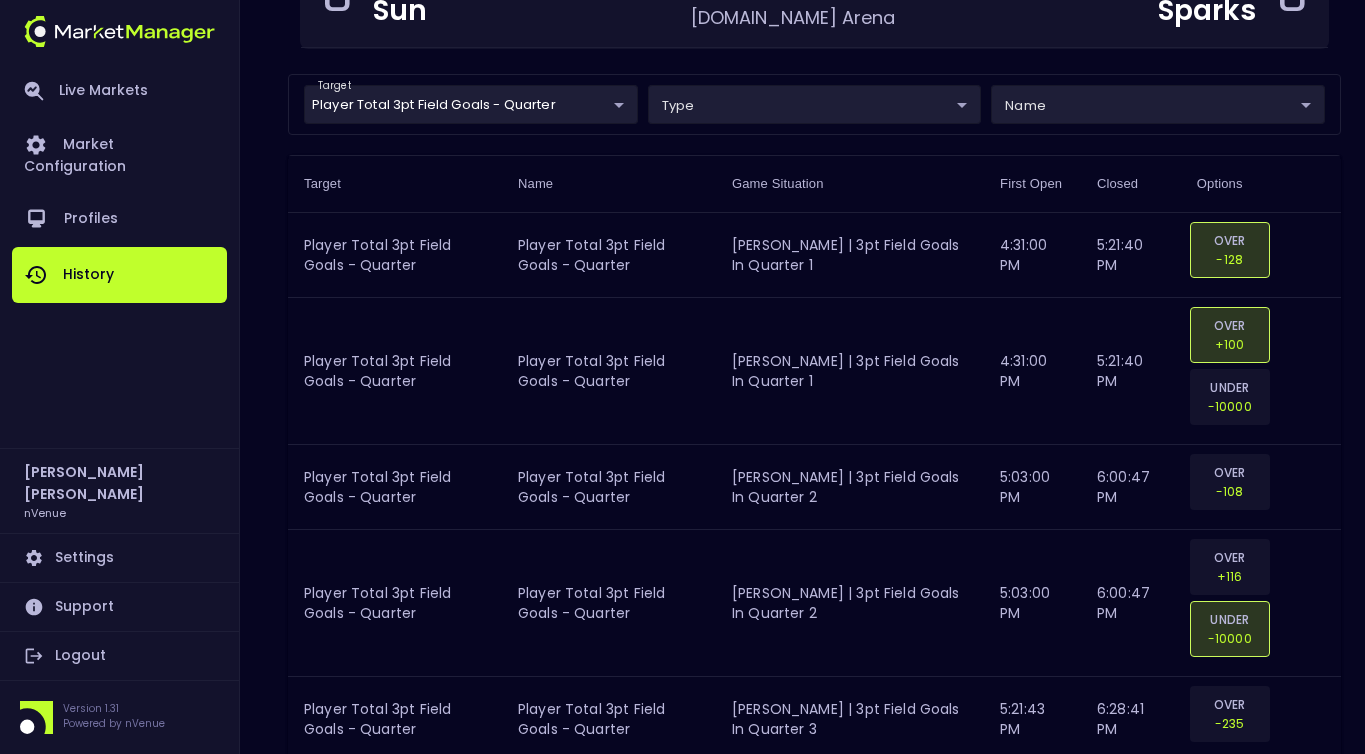 scroll, scrollTop: 551, scrollLeft: 0, axis: vertical 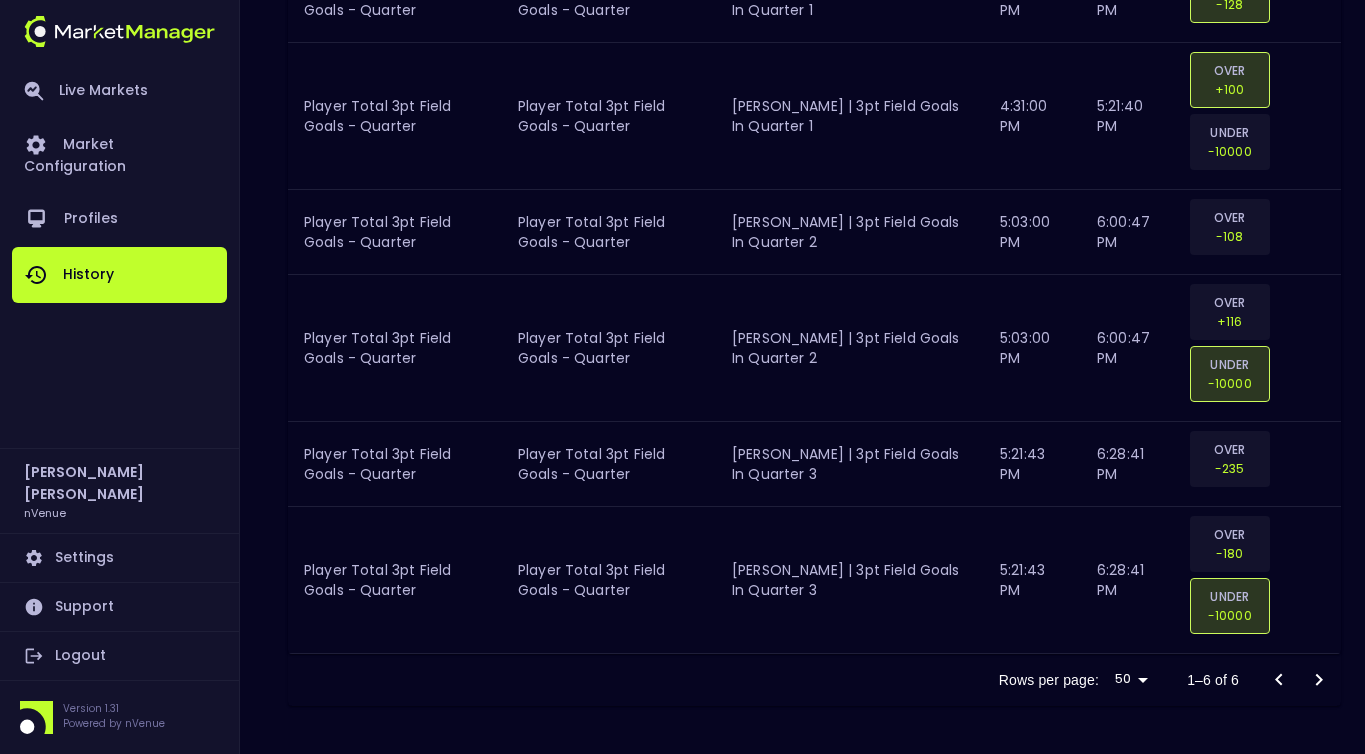 click on "Game History [DATE] 12:44:58 PM Current Profile testing d66ee90f-df8e-430e-a05c-aaf70ad95ad9 Select < All Games [DATE] 0 CON Sun 10:00 PM [DOMAIN_NAME] Arena LAS Sparks 0 target Player Total 3pt Field Goals - Quarter Player Total 3pt Field Goals - Quarter ​ type ​ ​ name ​ ​ Target Name Game Situation First Open Closed Options Player Total 3pt Field Goals - Quarter Player Total 3pt Field Goals - Quarter [PERSON_NAME] | 3pt Field Goals in Quarter 1  4:31:00 PM 5:21:40 PM OVER -128 Player Total 3pt Field Goals - Quarter Player Total 3pt Field Goals - Quarter [PERSON_NAME] | 3pt Field Goals in Quarter 1  4:31:00 PM 5:21:40 PM OVER +100 UNDER -10000 Player Total 3pt Field Goals - Quarter Player Total 3pt Field Goals - Quarter [PERSON_NAME] | 3pt Field Goals in Quarter 2  5:03:00 PM 6:00:47 PM OVER -108 Player Total 3pt Field Goals - Quarter Player Total 3pt Field Goals - Quarter [PERSON_NAME] | 3pt Field Goals in Quarter 2  5:03:00 PM 6:00:47 PM OVER +116 UNDER -10000 5:21:43 PM OVER" at bounding box center (682, 166) 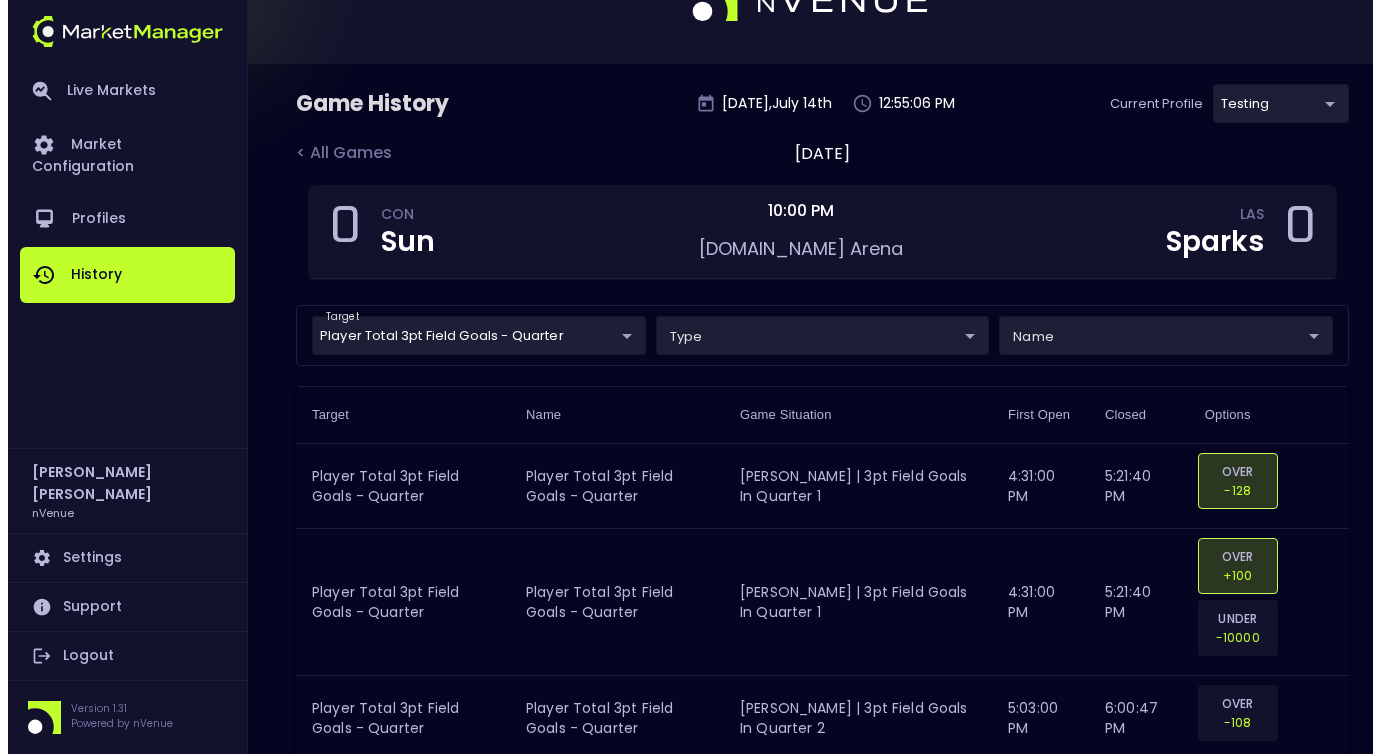 scroll, scrollTop: 83, scrollLeft: 0, axis: vertical 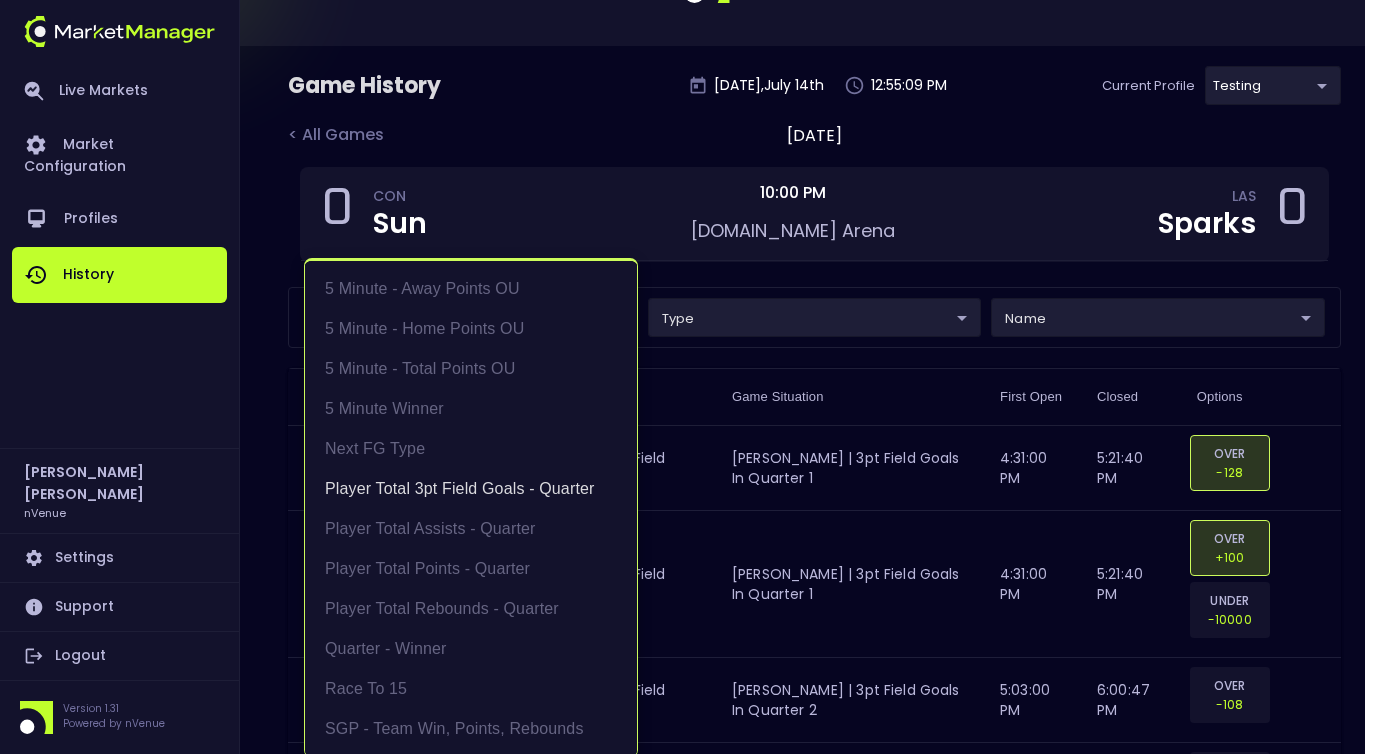 click on "Live Markets Market Configuration Profiles History [PERSON_NAME] nVenue Settings Support Logout   Version 1.31  Powered by nVenue Game History [DATE] 12:55:09 PM Current Profile testing d66ee90f-df8e-430e-a05c-aaf70ad95ad9 Select < All Games [DATE] 0 CON Sun 10:00 PM [DOMAIN_NAME] Arena LAS Sparks 0 target Player Total 3pt Field Goals - Quarter Player Total 3pt Field Goals - Quarter ​ type ​ ​ name ​ ​ Target Name Game Situation First Open Closed Options Player Total 3pt Field Goals - Quarter Player Total 3pt Field Goals - Quarter [PERSON_NAME] | 3pt Field Goals in Quarter 1  4:31:00 PM 5:21:40 PM OVER -128 Player Total 3pt Field Goals - Quarter Player Total 3pt Field Goals - Quarter [PERSON_NAME] | 3pt Field Goals in Quarter 1  4:31:00 PM 5:21:40 PM OVER +100 UNDER -10000 Player Total 3pt Field Goals - Quarter Player Total 3pt Field Goals - Quarter [PERSON_NAME] | 3pt Field Goals in Quarter 2  5:03:00 PM 6:00:47 PM OVER -108 Player Total 3pt Field Goals - Quarter 5:03:00 PM" at bounding box center [690, 569] 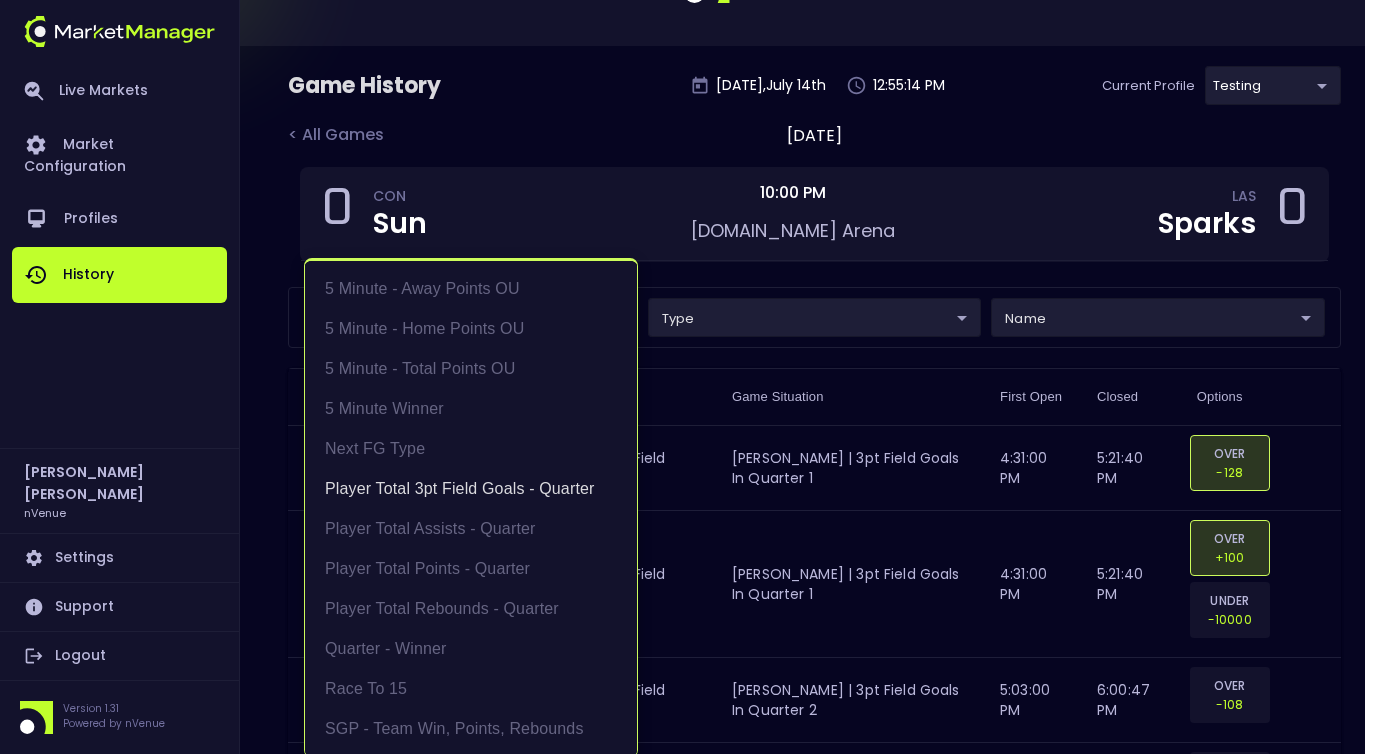 click on "Player Total Points - Quarter" at bounding box center [471, 569] 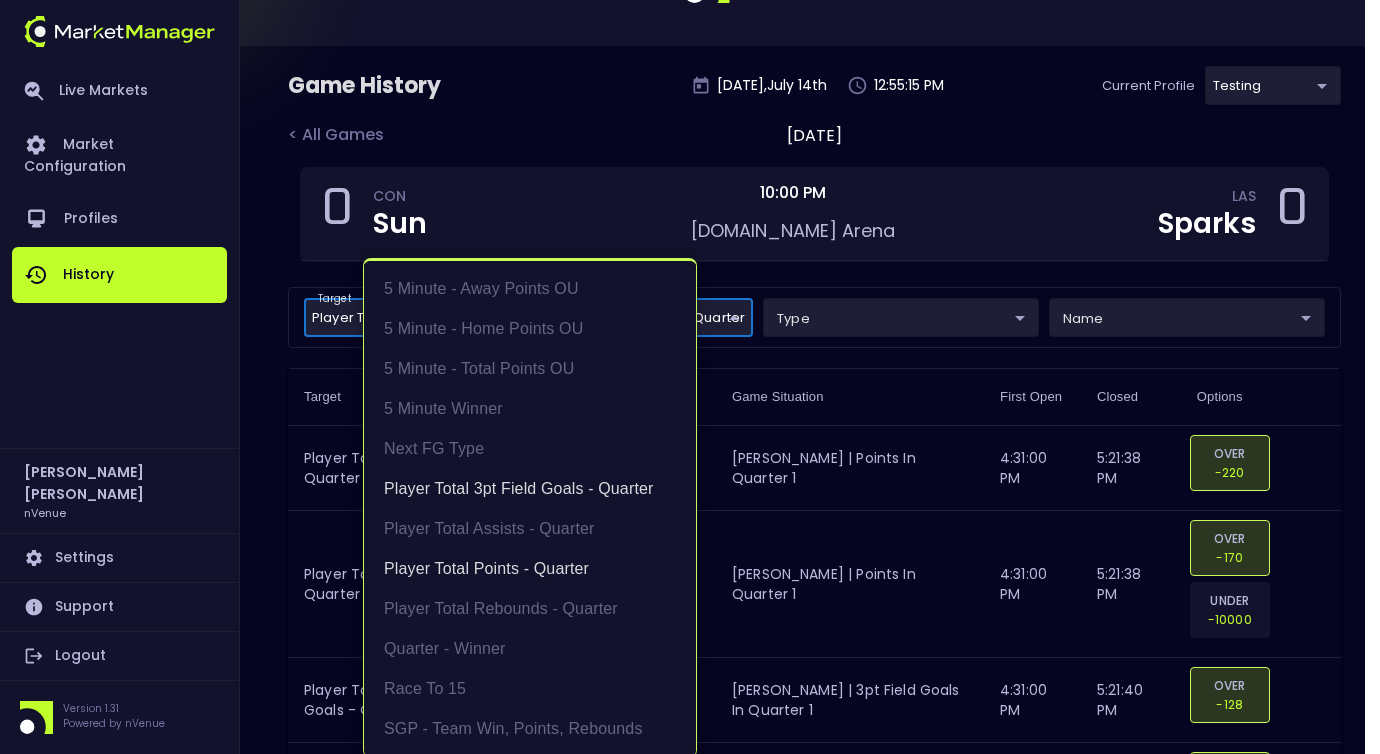 click on "Player Total 3pt Field Goals - Quarter" at bounding box center (530, 489) 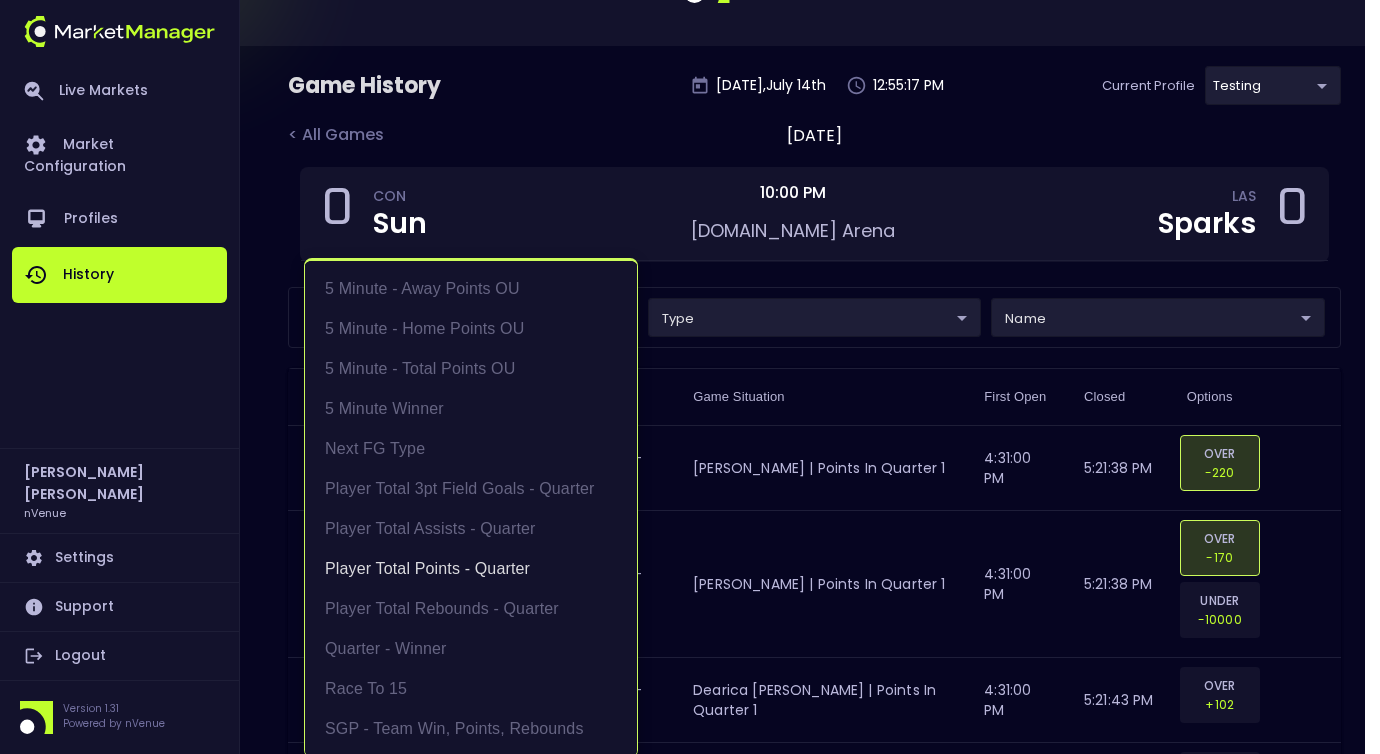 click at bounding box center [690, 377] 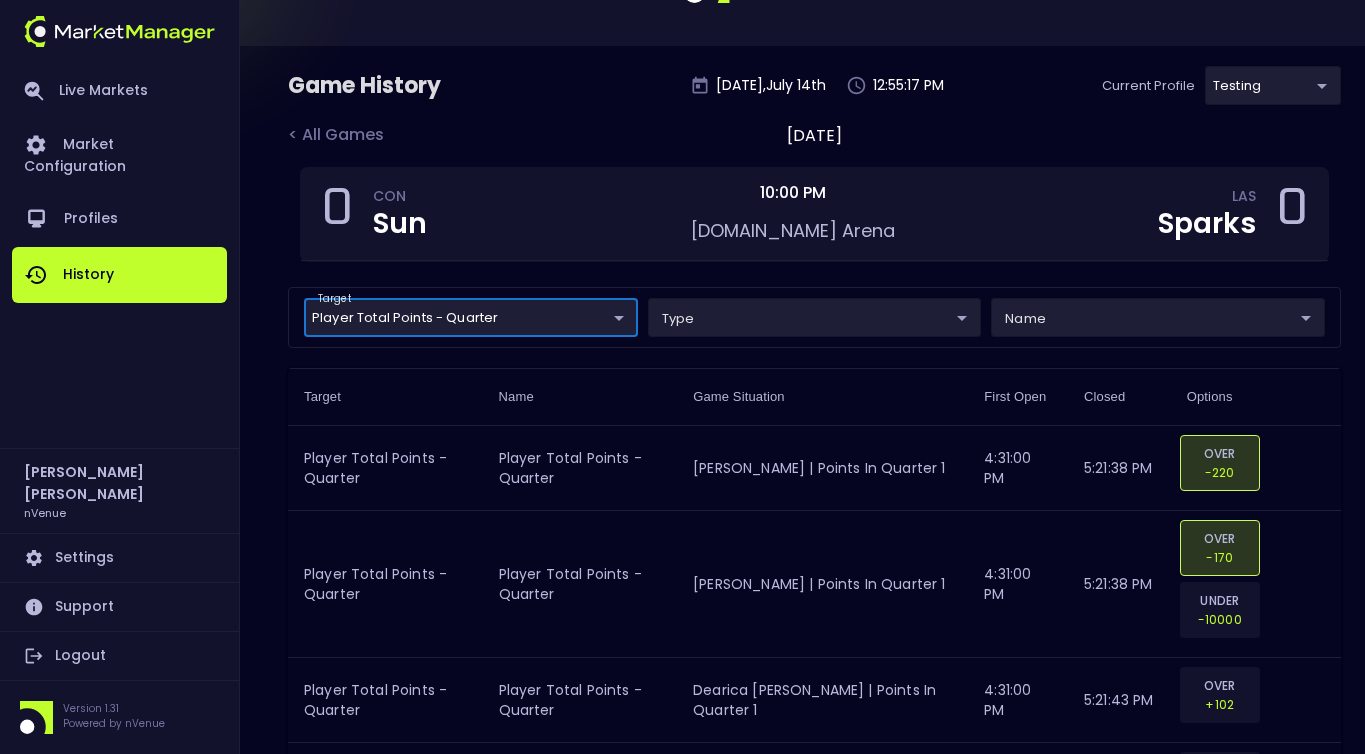 scroll, scrollTop: 0, scrollLeft: 0, axis: both 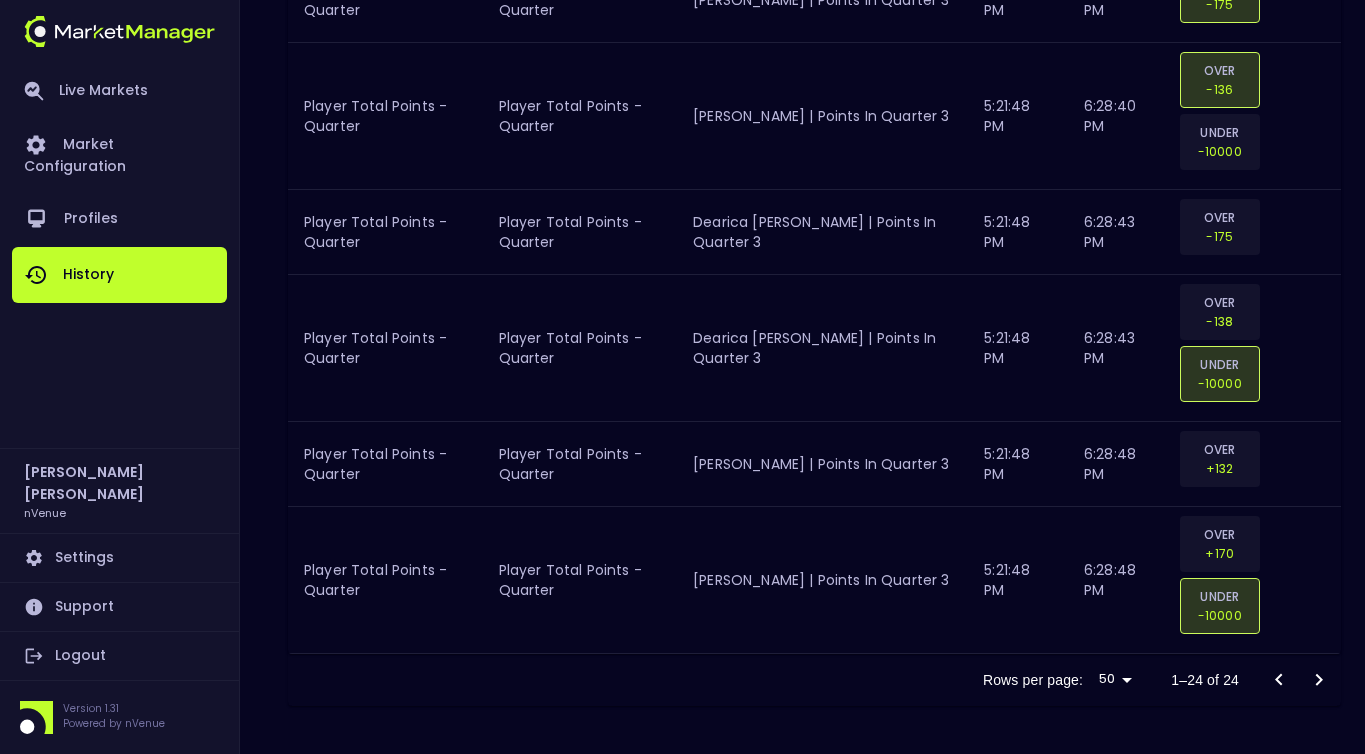 drag, startPoint x: 437, startPoint y: 364, endPoint x: 1180, endPoint y: 366, distance: 743.0027 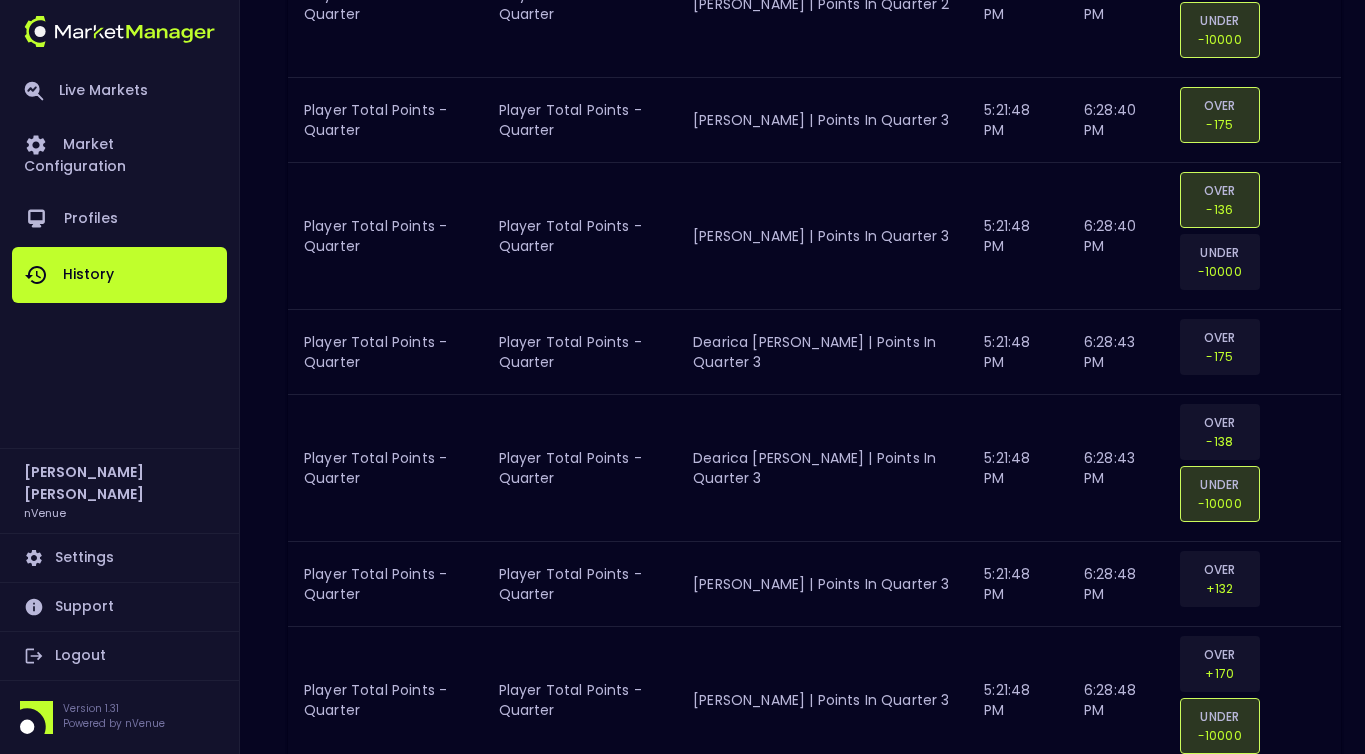 scroll, scrollTop: 2639, scrollLeft: 0, axis: vertical 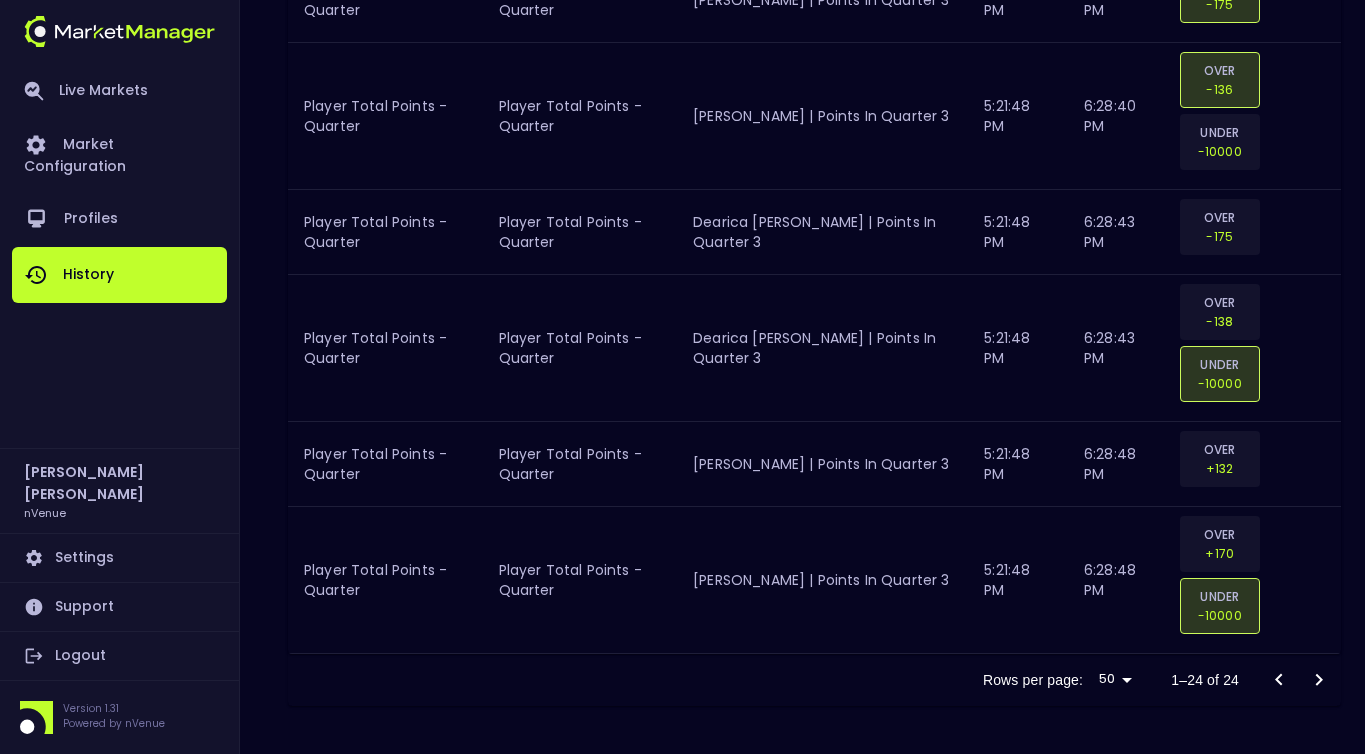 click on "Game History [DATE] 12:55:44 PM Current Profile testing d66ee90f-df8e-430e-a05c-aaf70ad95ad9 Select < All Games [DATE] 0 CON Sun 10:00 PM [DOMAIN_NAME] Arena LAS Sparks 0 target Player Total Points - Quarter Player Total Points - Quarter ​ type ​ ​ name ​ ​ Target Name Game Situation First Open Closed Options Player Total Points - Quarter Player Total Points - Quarter [PERSON_NAME] | Points in Quarter 1  4:31:00 PM 5:21:38 PM OVER -220 Player Total Points - Quarter Player Total Points - Quarter [PERSON_NAME] | Points in Quarter 1  4:31:00 PM 5:21:38 PM OVER -170 UNDER -10000 Player Total Points - Quarter Player Total Points - Quarter Dearica [PERSON_NAME] | Points in Quarter 1  4:31:00 PM 5:21:43 PM OVER +102 Player Total Points - Quarter Player Total Points - Quarter Dearica [PERSON_NAME] | Points in Quarter 1  4:31:00 PM 5:21:43 PM OVER +130 UNDER -10000 Player Total Points - Quarter Player Total Points - Quarter [PERSON_NAME] | Points in Quarter 1  4:31:00 PM 5:21:46 PM OVER +116 OVER +146" at bounding box center [682, -878] 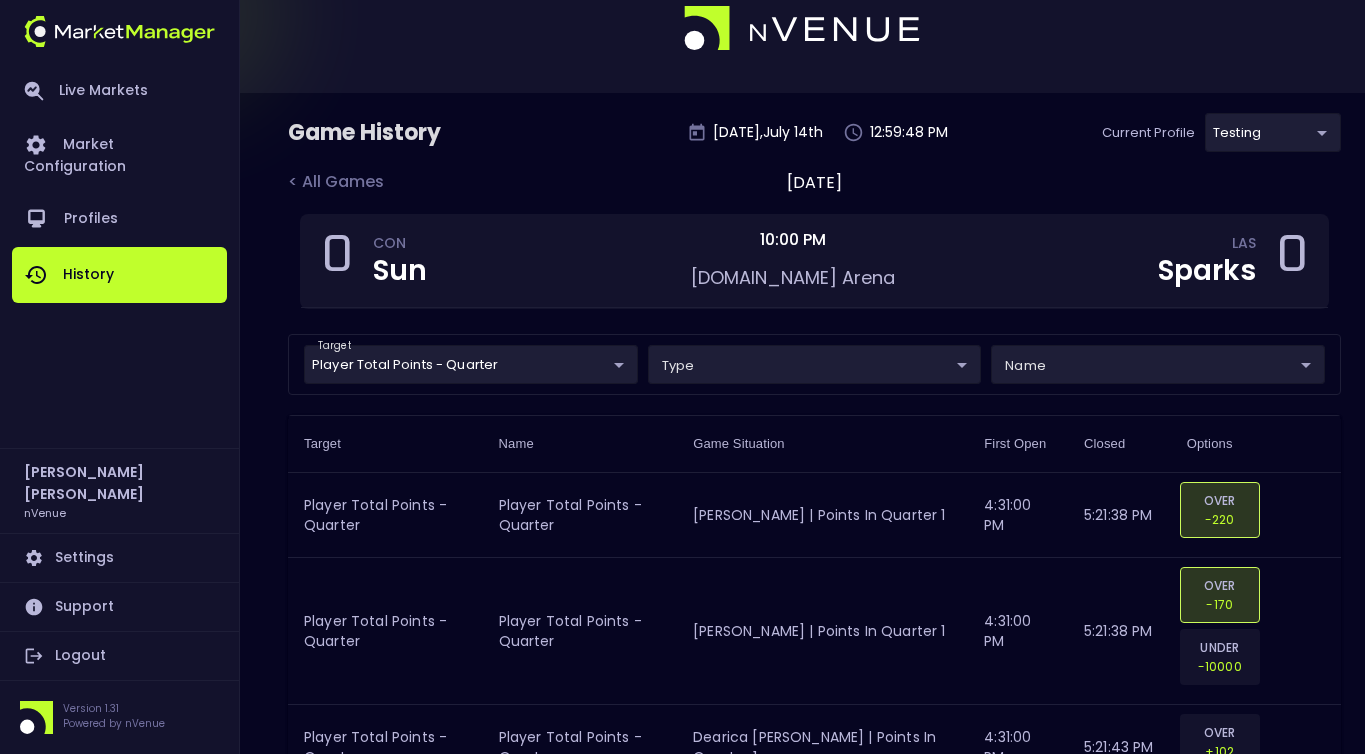scroll, scrollTop: 0, scrollLeft: 0, axis: both 